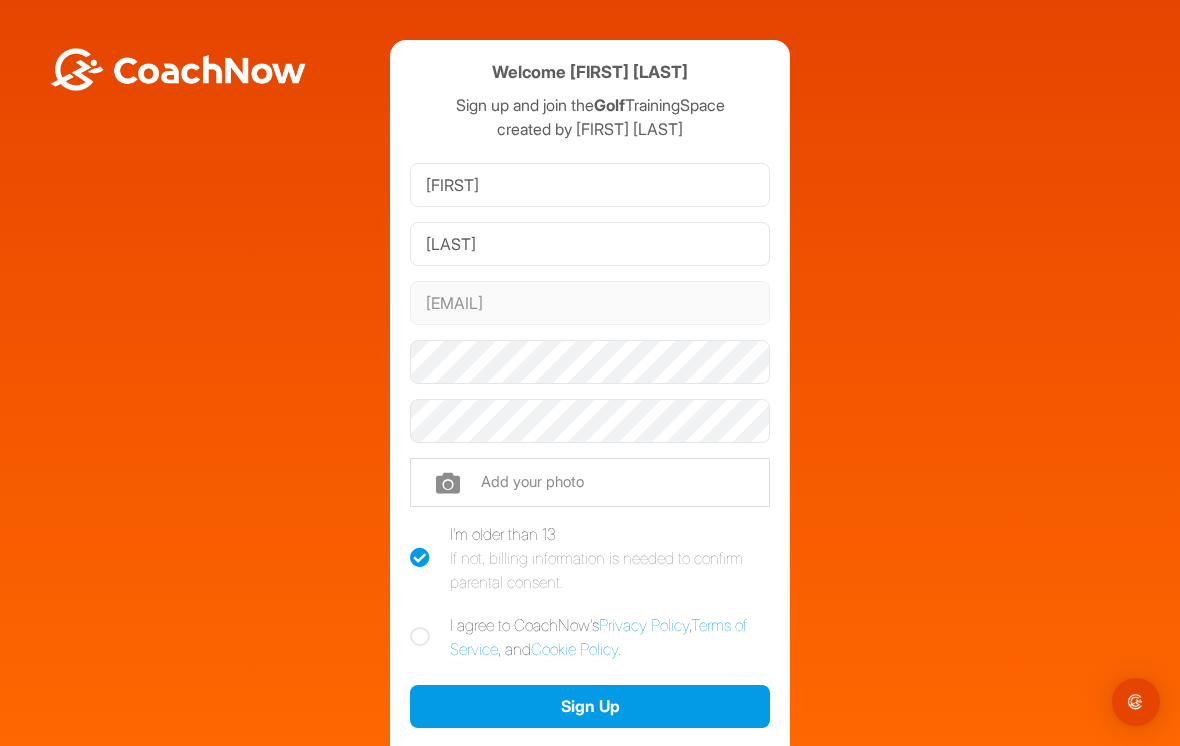 scroll, scrollTop: 0, scrollLeft: 0, axis: both 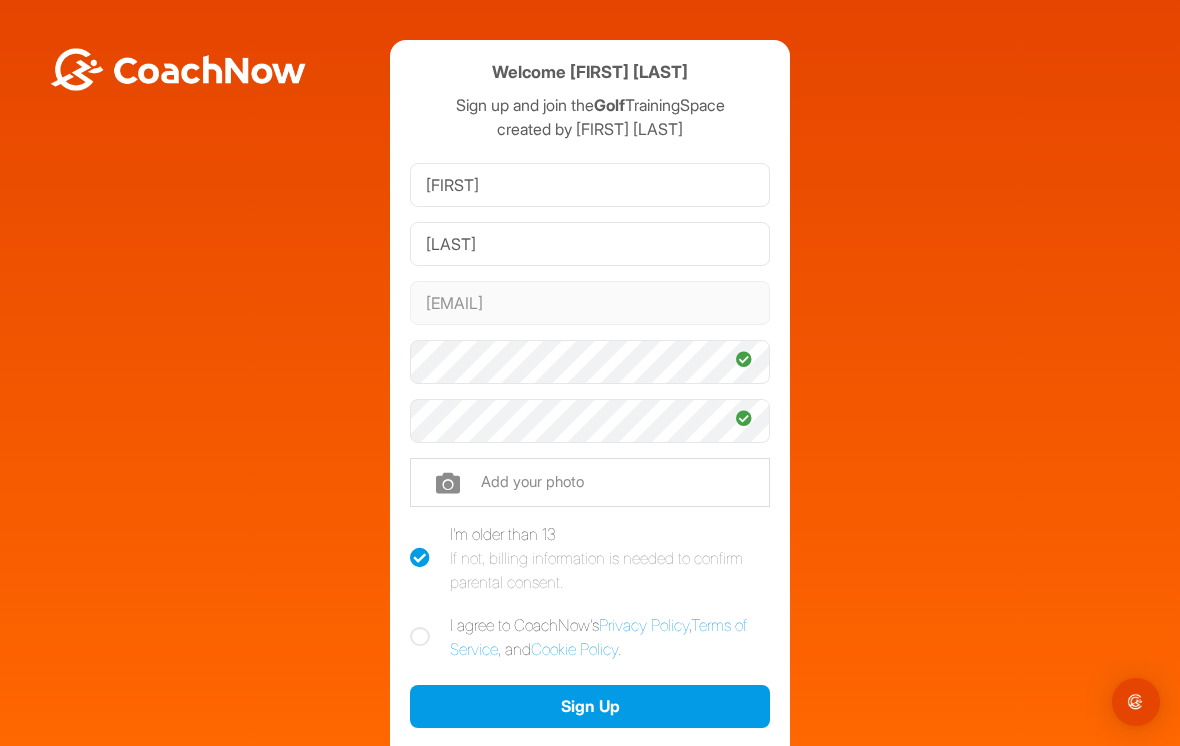 click on "I agree to CoachNow's  Privacy Policy ,  Terms of Service , and  Cookie Policy ." at bounding box center [590, 637] 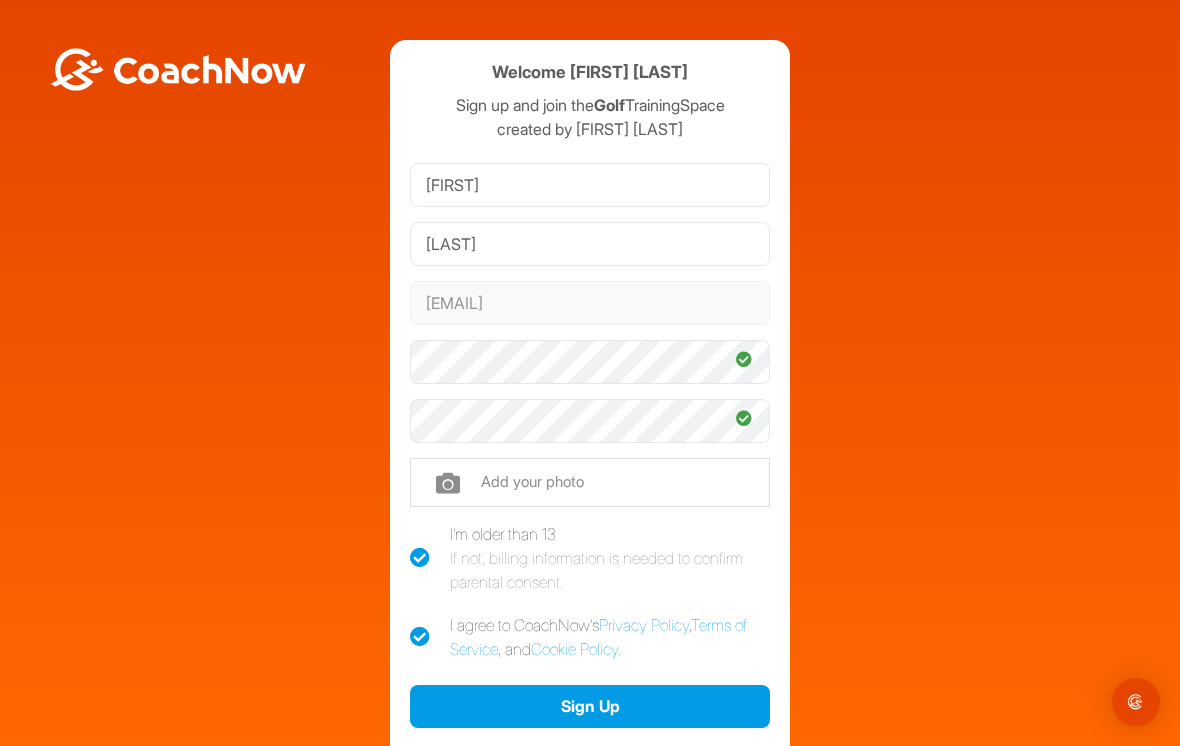 click on "Sign Up" at bounding box center (590, 706) 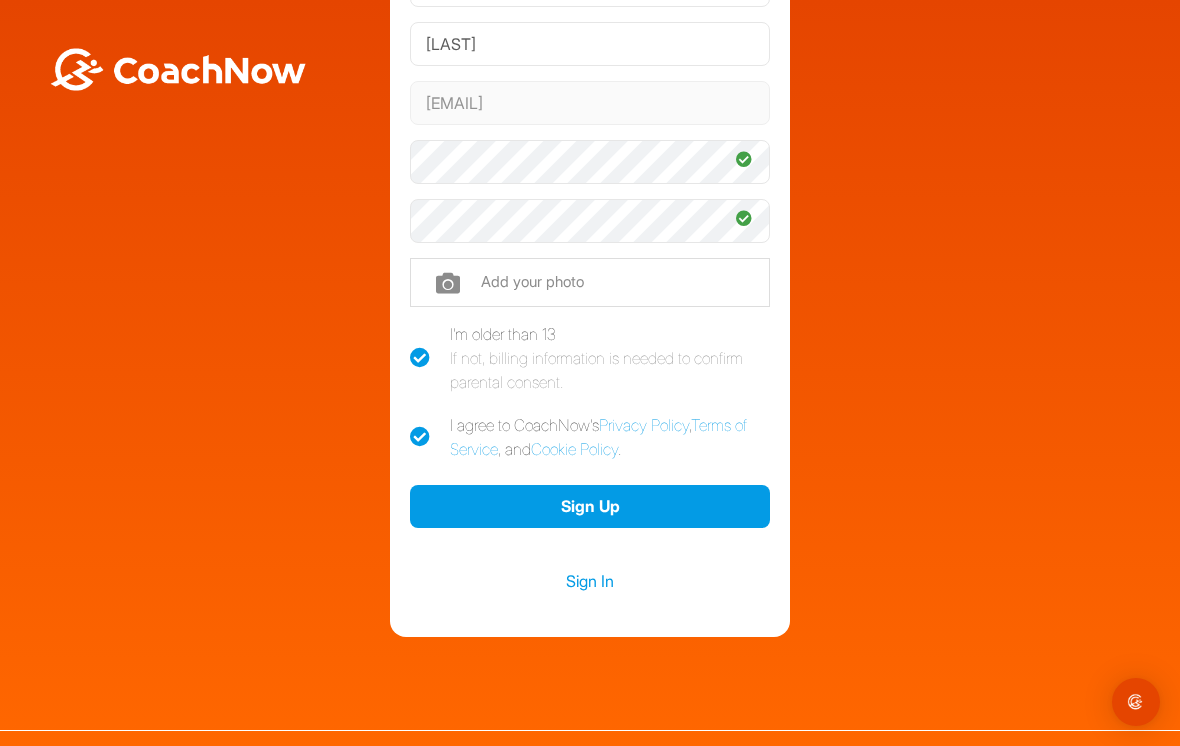 scroll, scrollTop: 199, scrollLeft: 0, axis: vertical 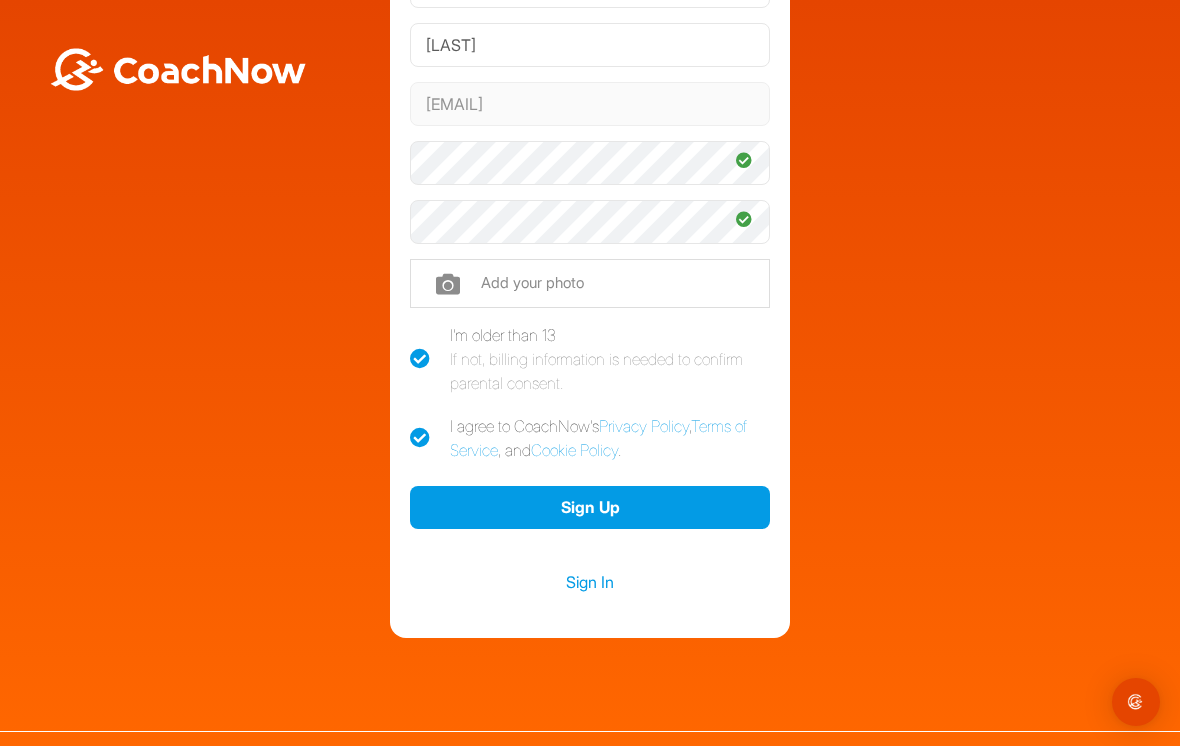 click on "Sign Up" at bounding box center [590, 507] 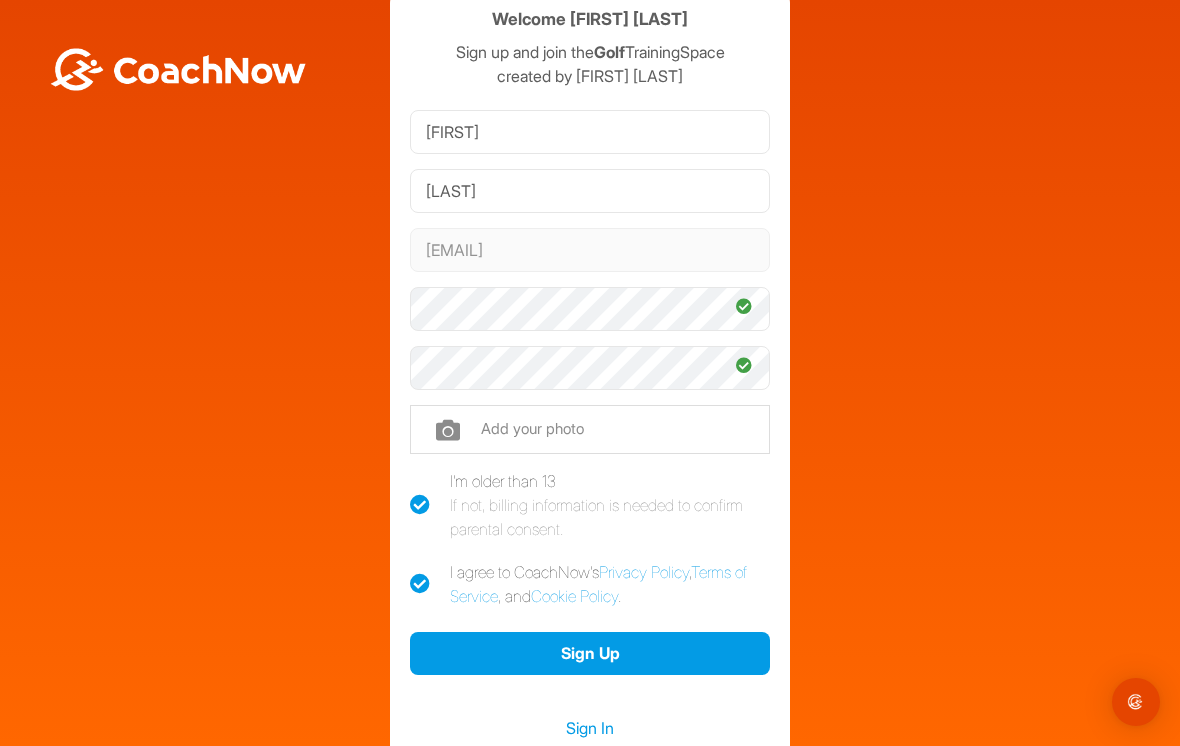 scroll, scrollTop: 46, scrollLeft: 0, axis: vertical 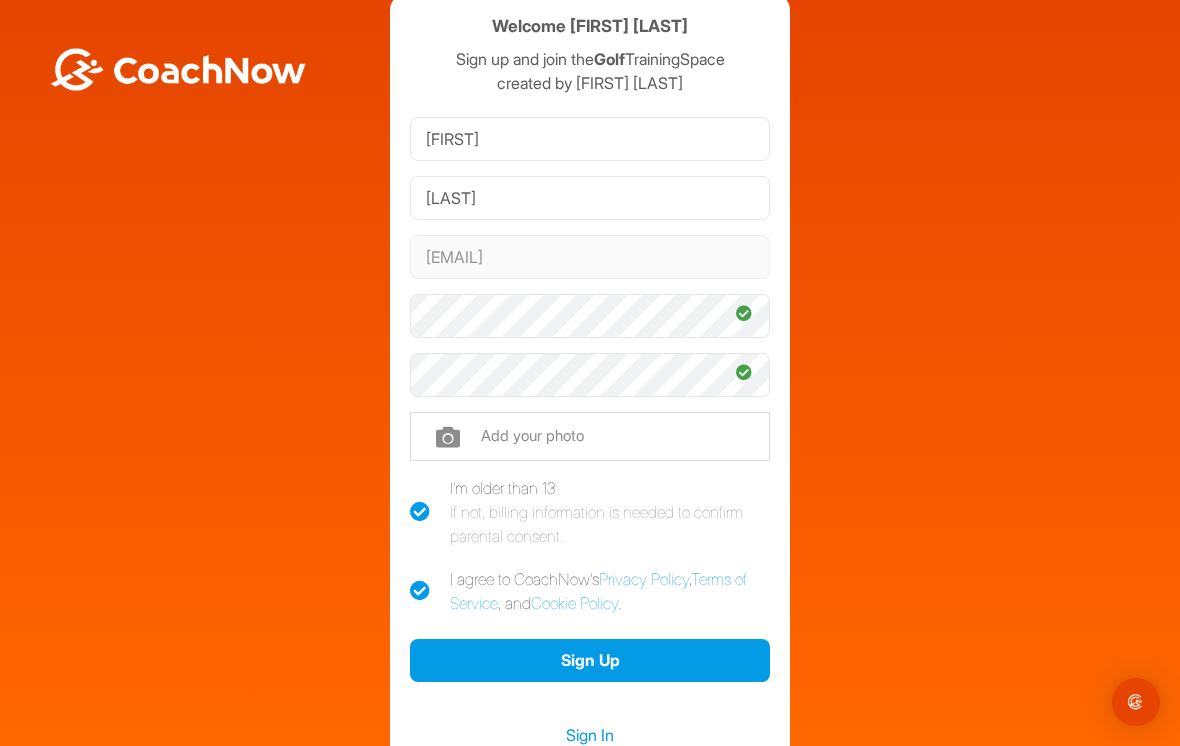click at bounding box center (590, 436) 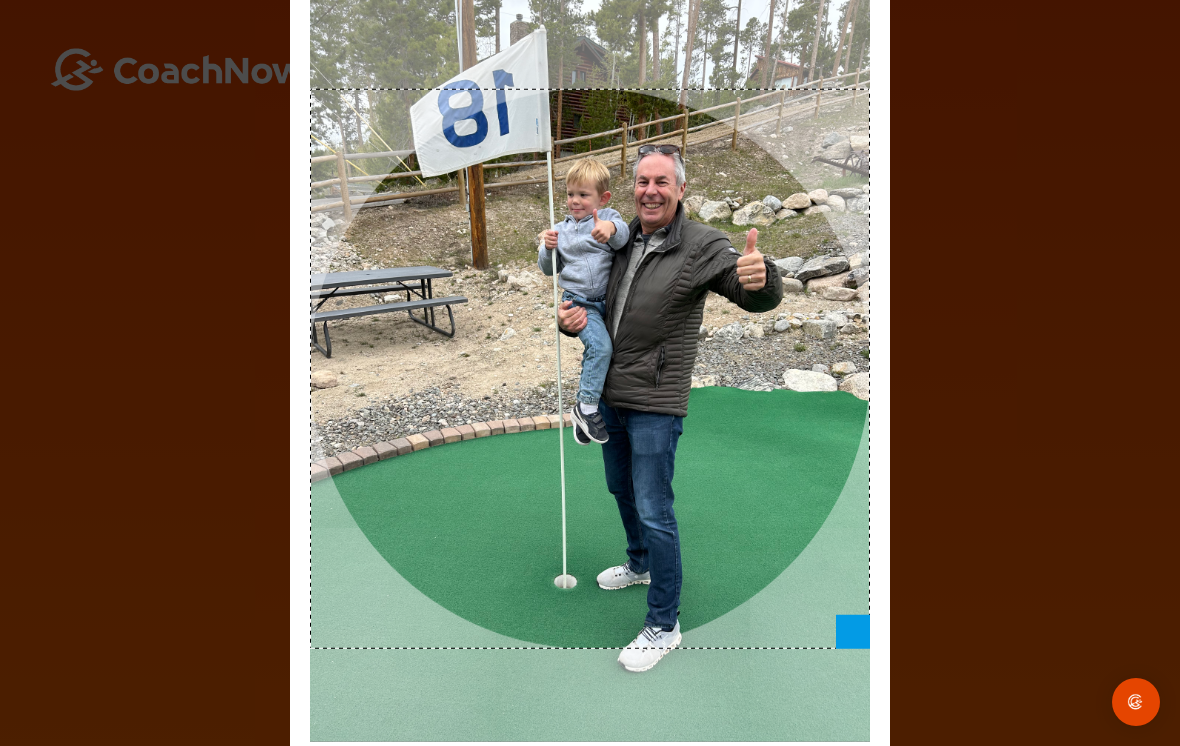 scroll, scrollTop: 0, scrollLeft: 0, axis: both 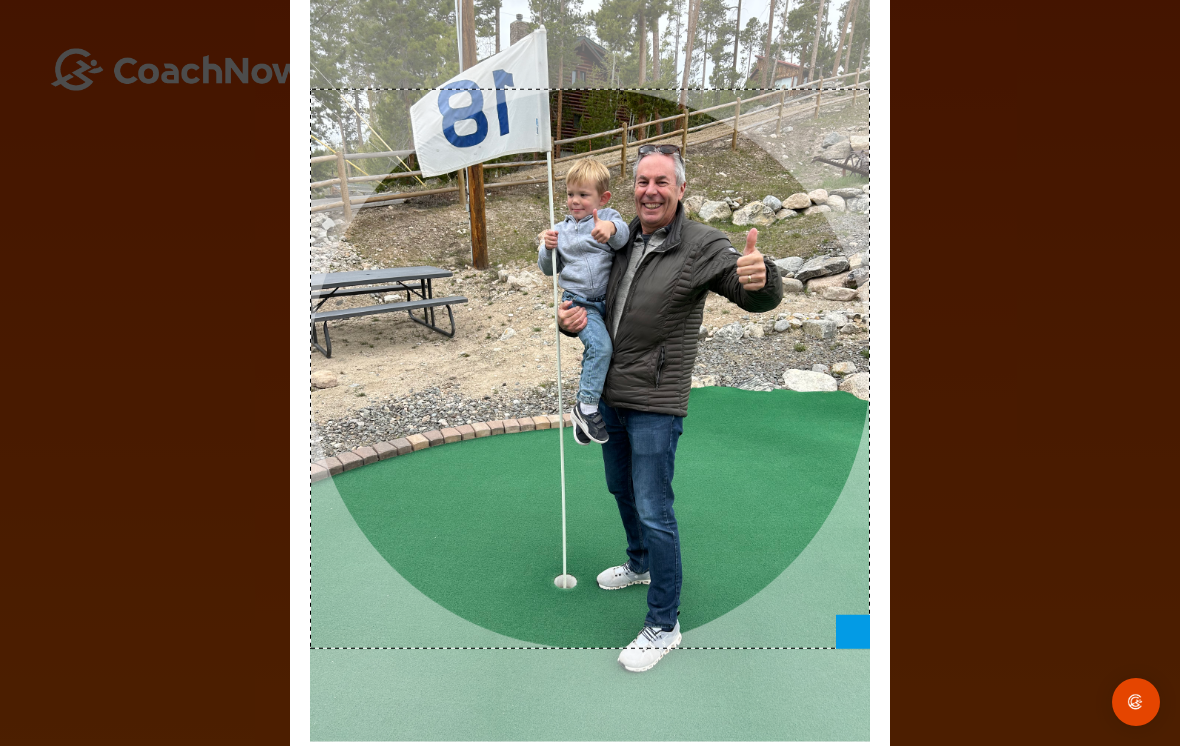 click on "Adjust Your Picture ✕ Set Picture Cancel" at bounding box center [590, 373] 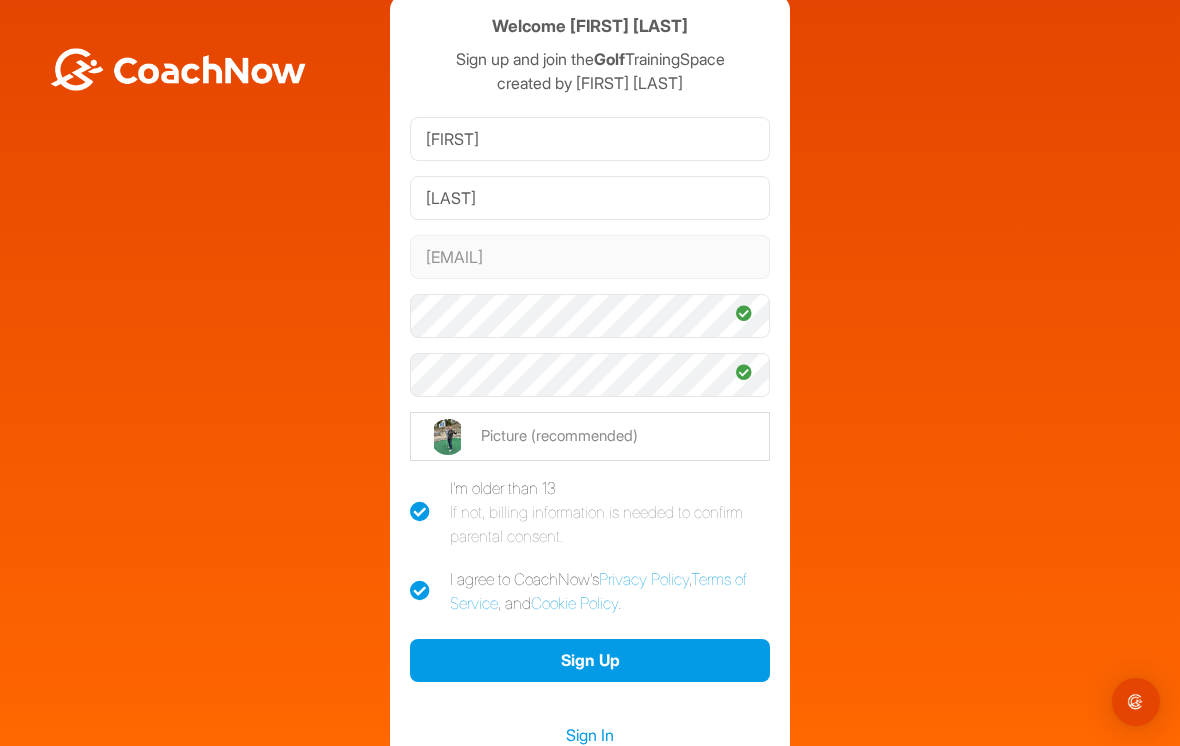 click on "Sign Up" at bounding box center (590, 660) 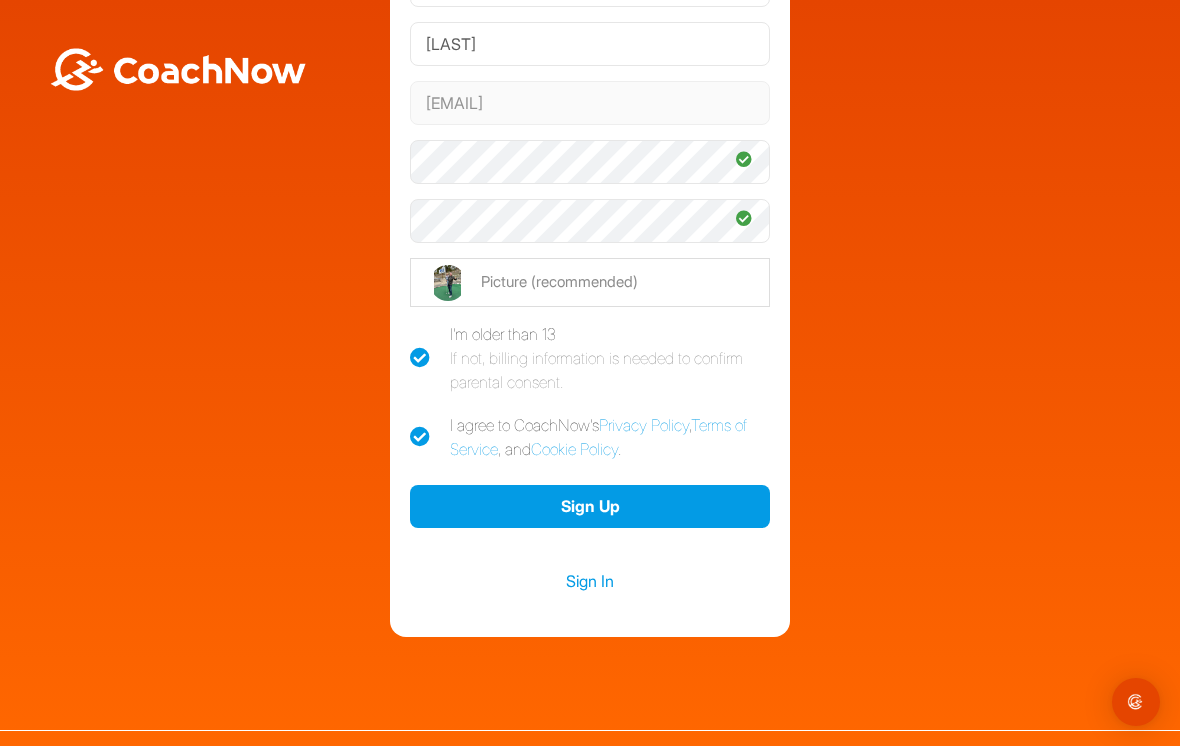 scroll, scrollTop: 199, scrollLeft: 0, axis: vertical 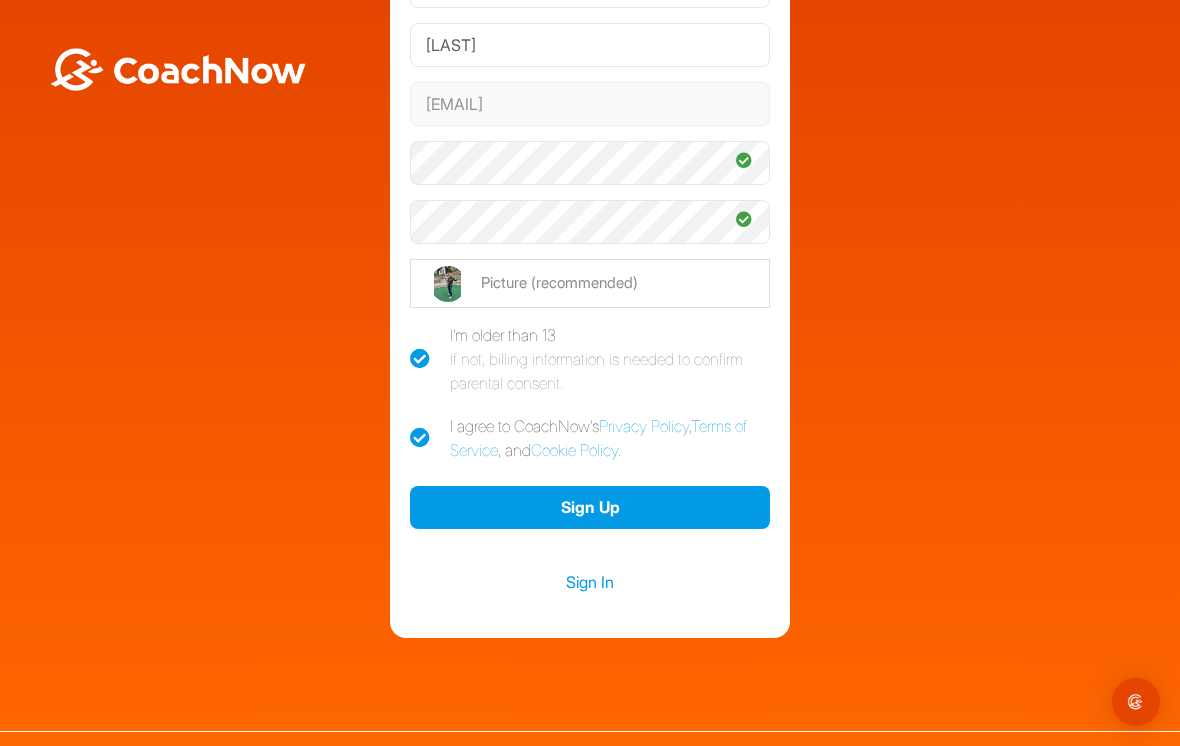 click on "Sign In" at bounding box center (590, 582) 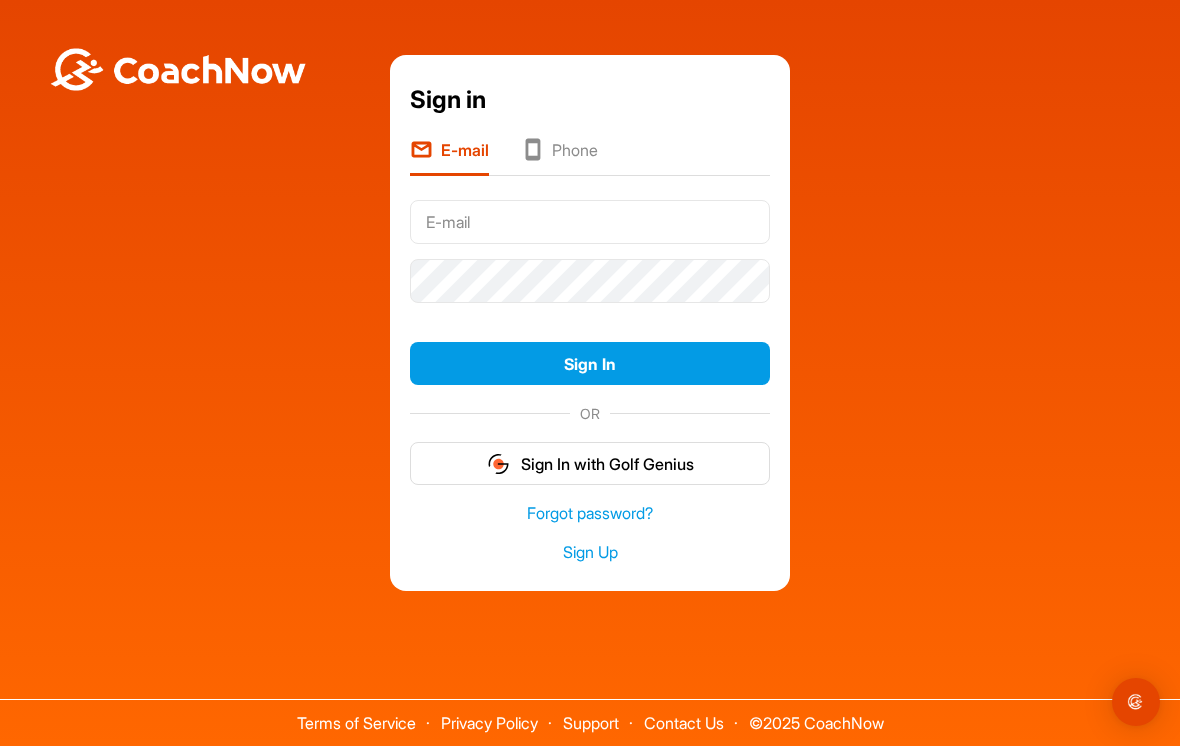 type on "Dlarson@legendllp.com" 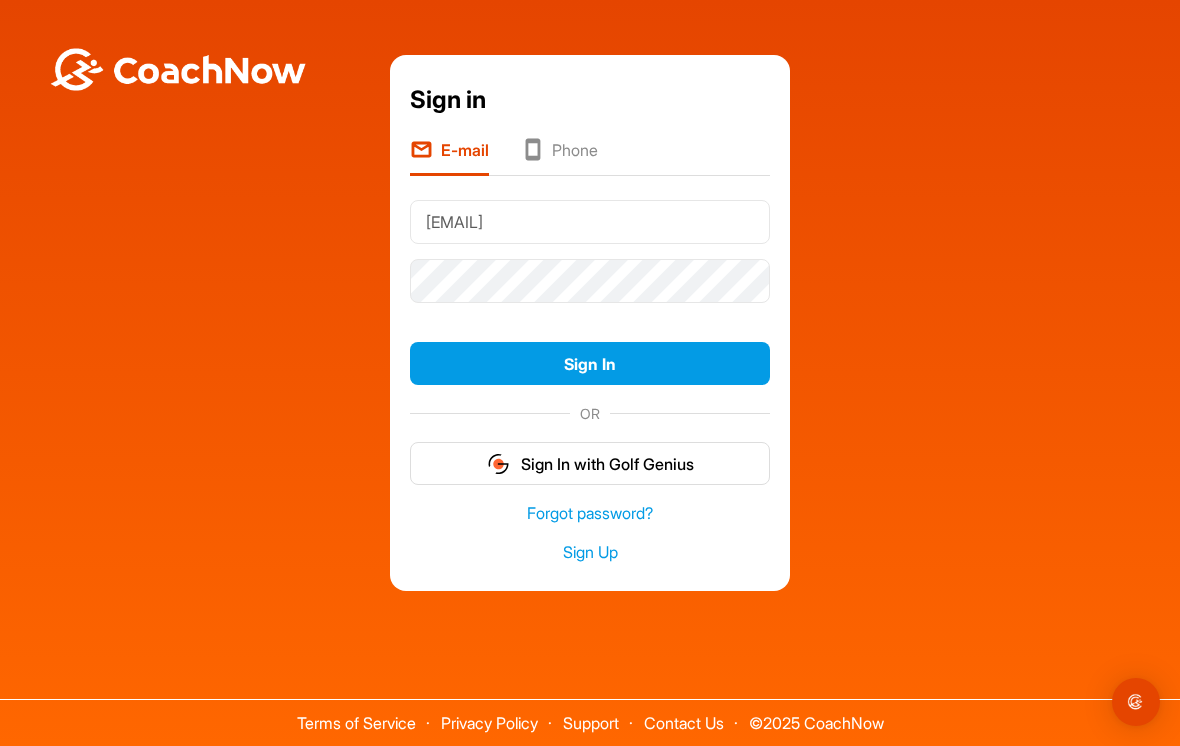 click on "Sign In" at bounding box center (590, 363) 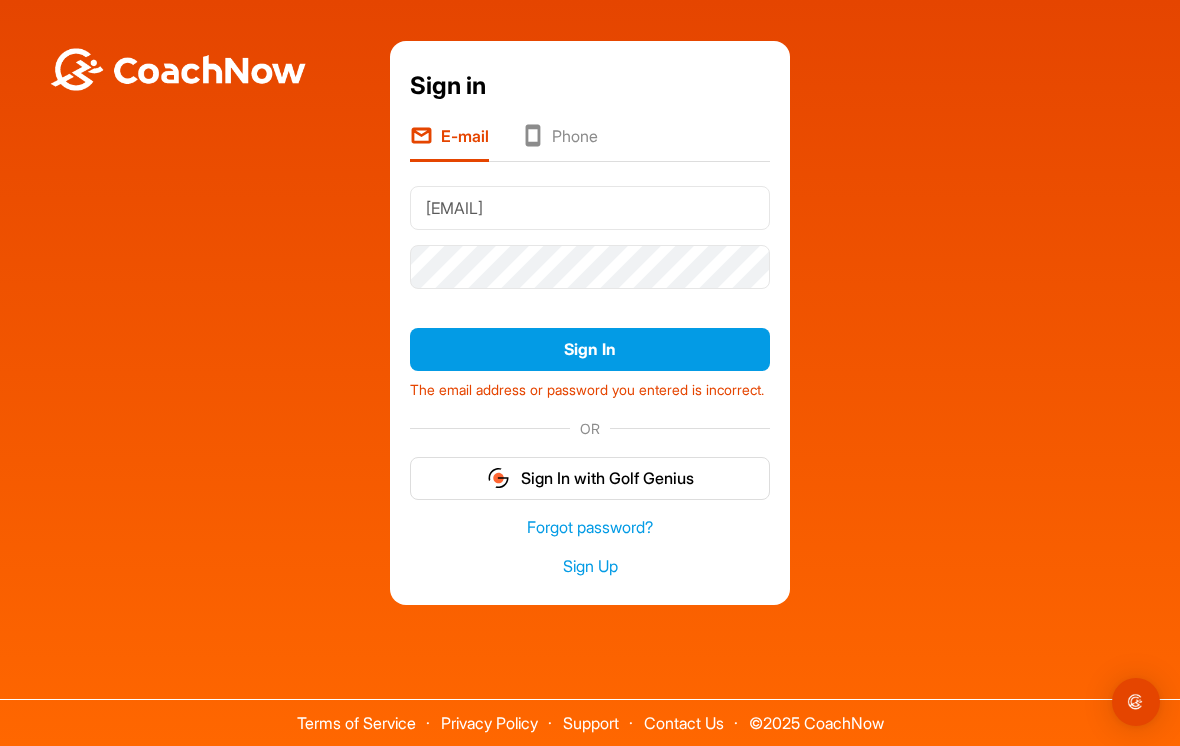 click on "Forgot password?" at bounding box center [590, 527] 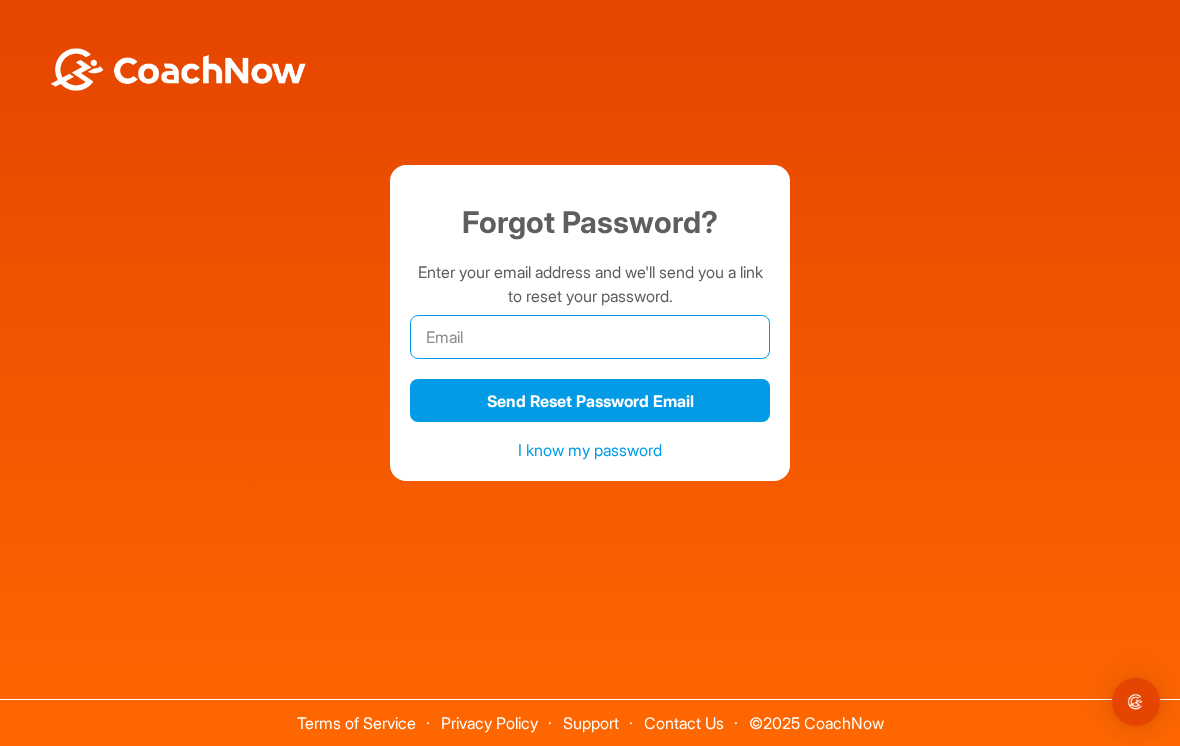 click at bounding box center (590, 337) 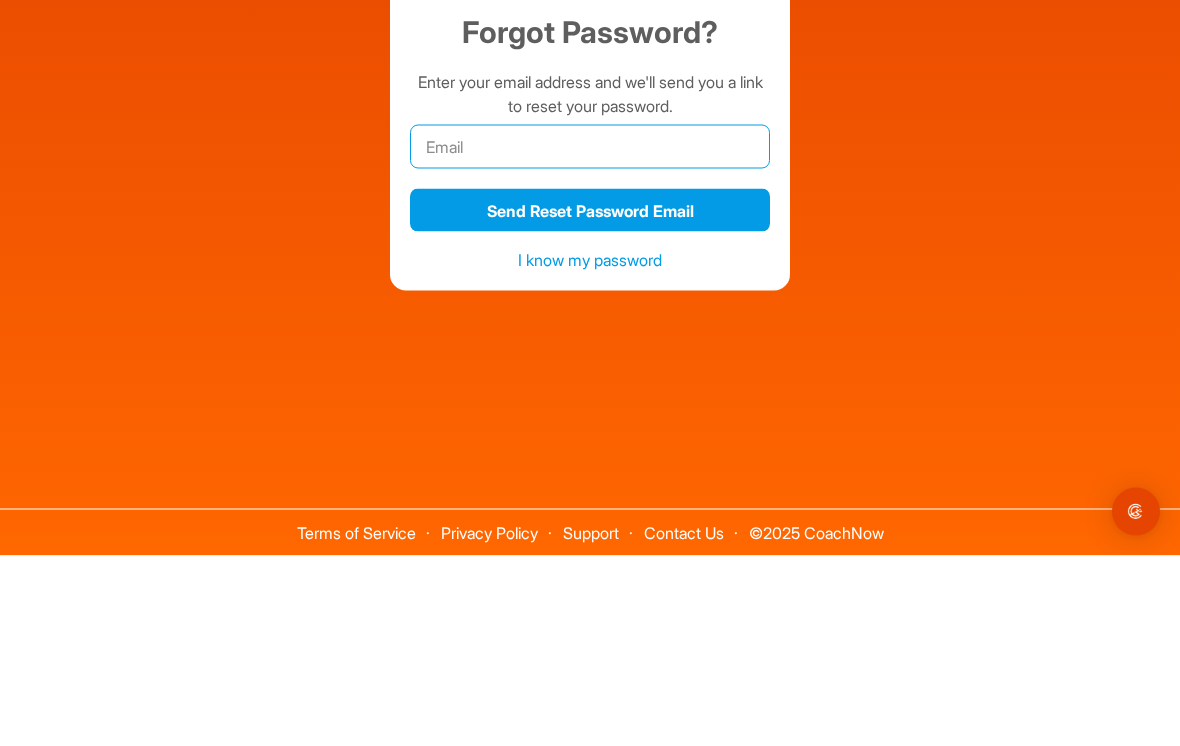 type on "[EMAIL]" 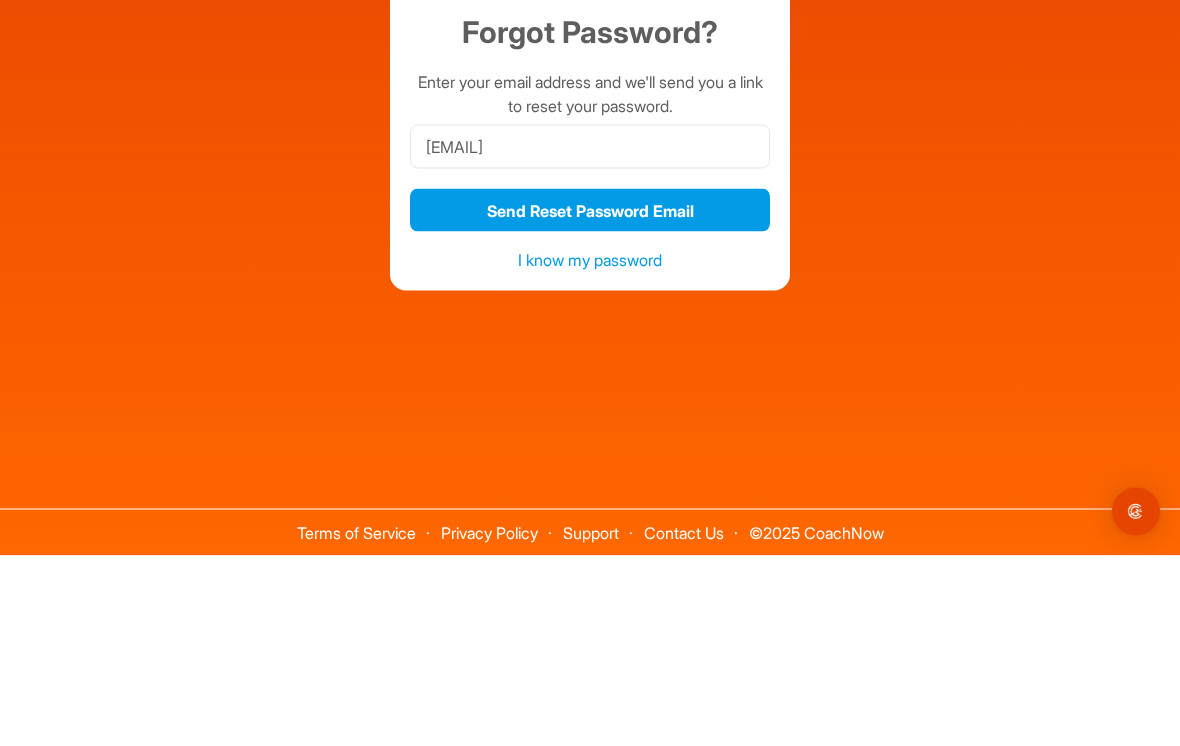 scroll, scrollTop: 31, scrollLeft: 0, axis: vertical 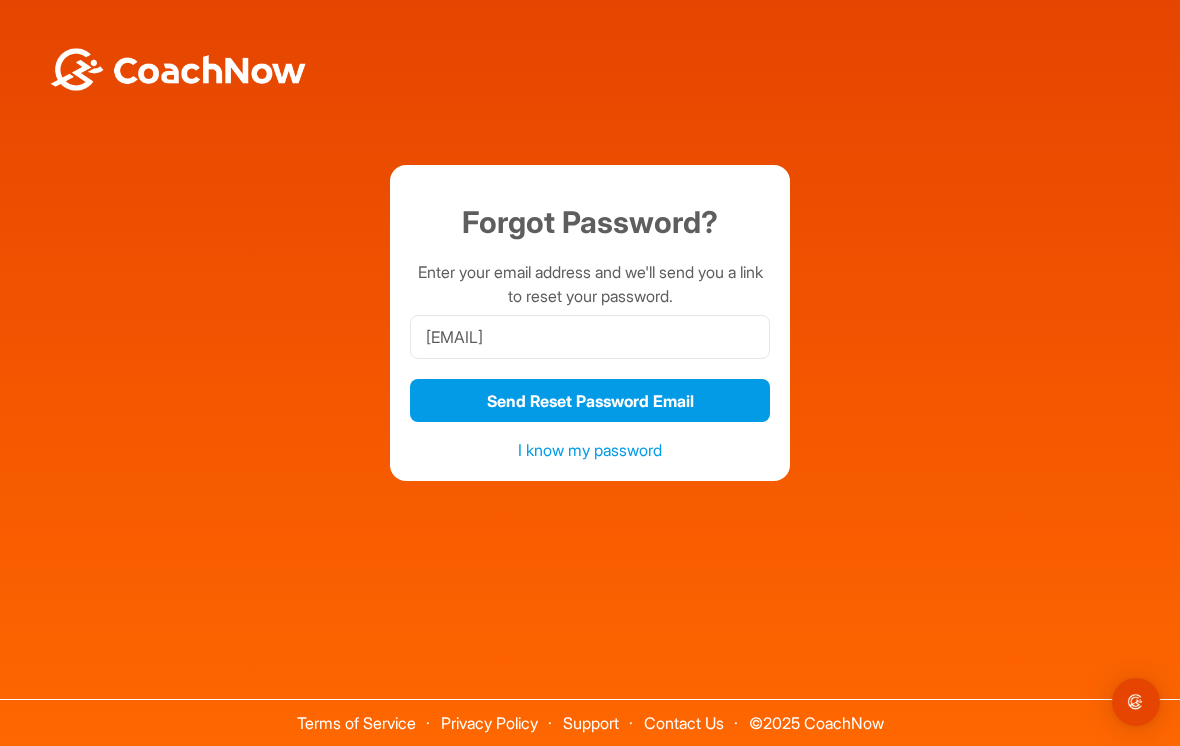 click on "Send Reset Password Email" at bounding box center (590, 400) 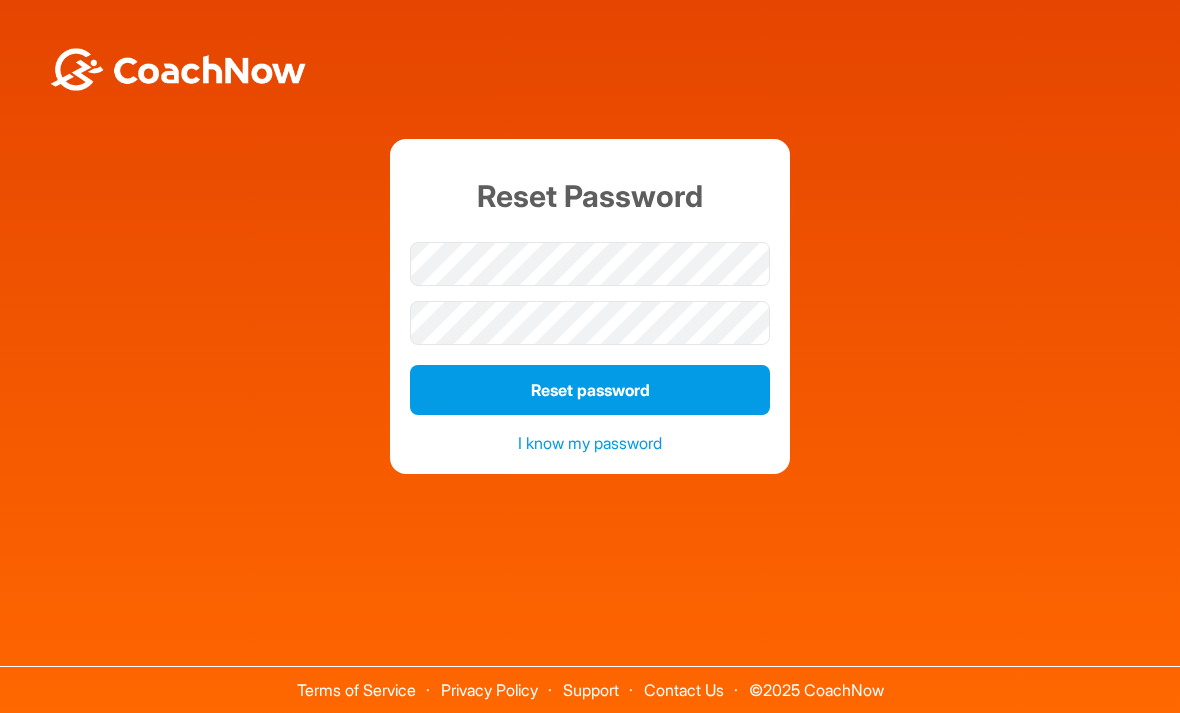 scroll, scrollTop: 0, scrollLeft: 0, axis: both 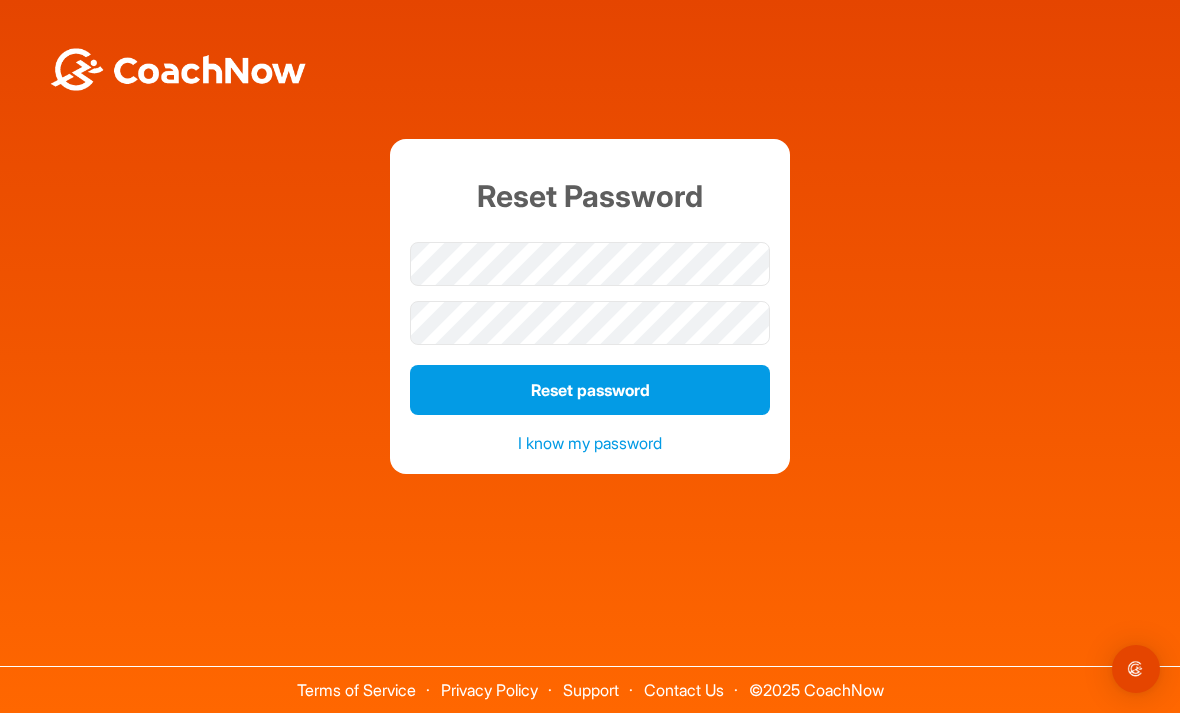 click on "Reset password" at bounding box center [590, 390] 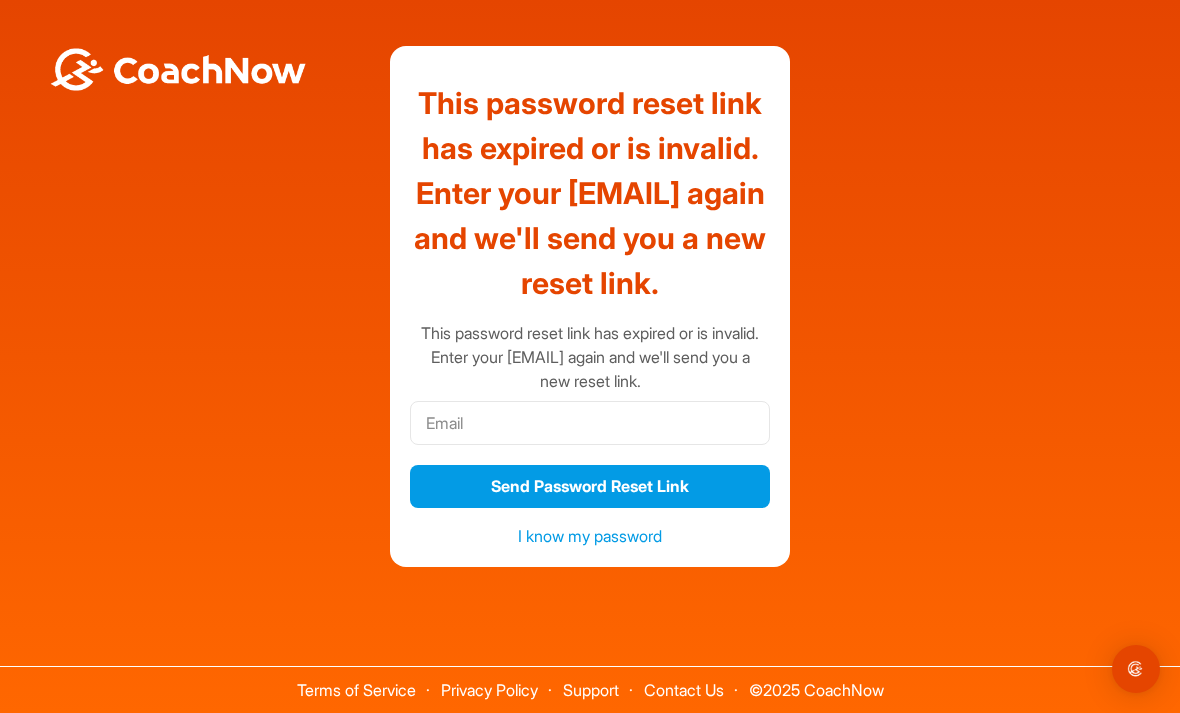 click on "Send Password Reset Link" at bounding box center [590, 486] 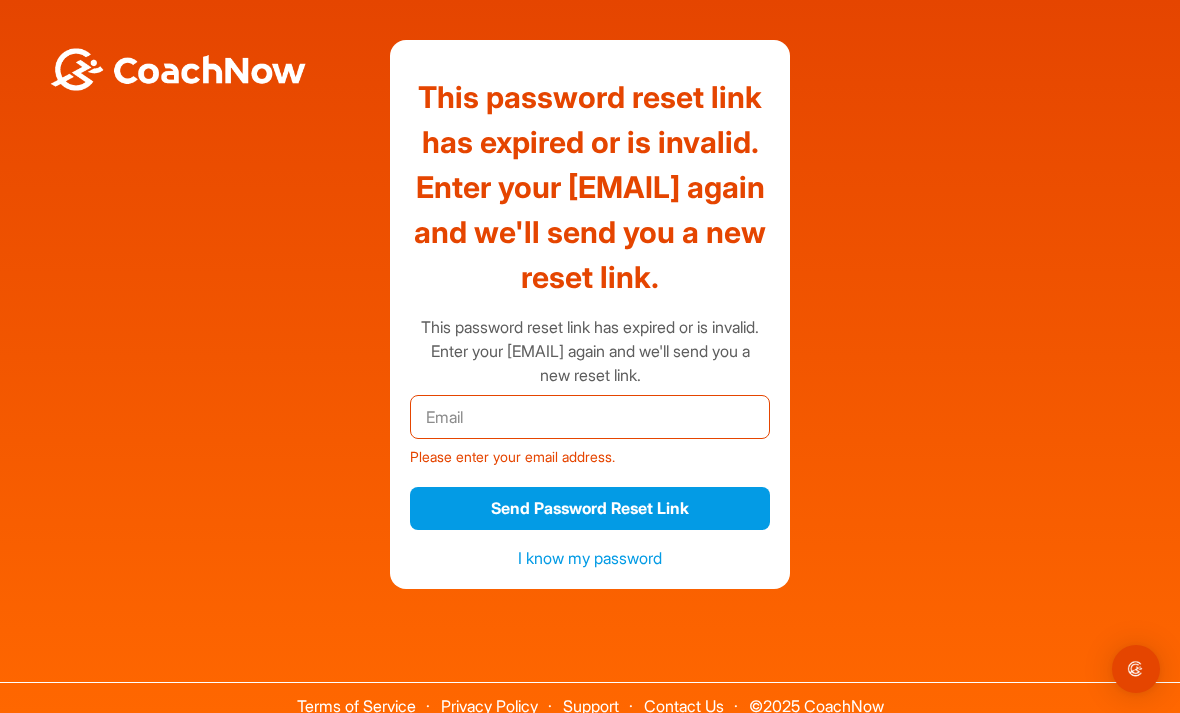 click at bounding box center (590, 417) 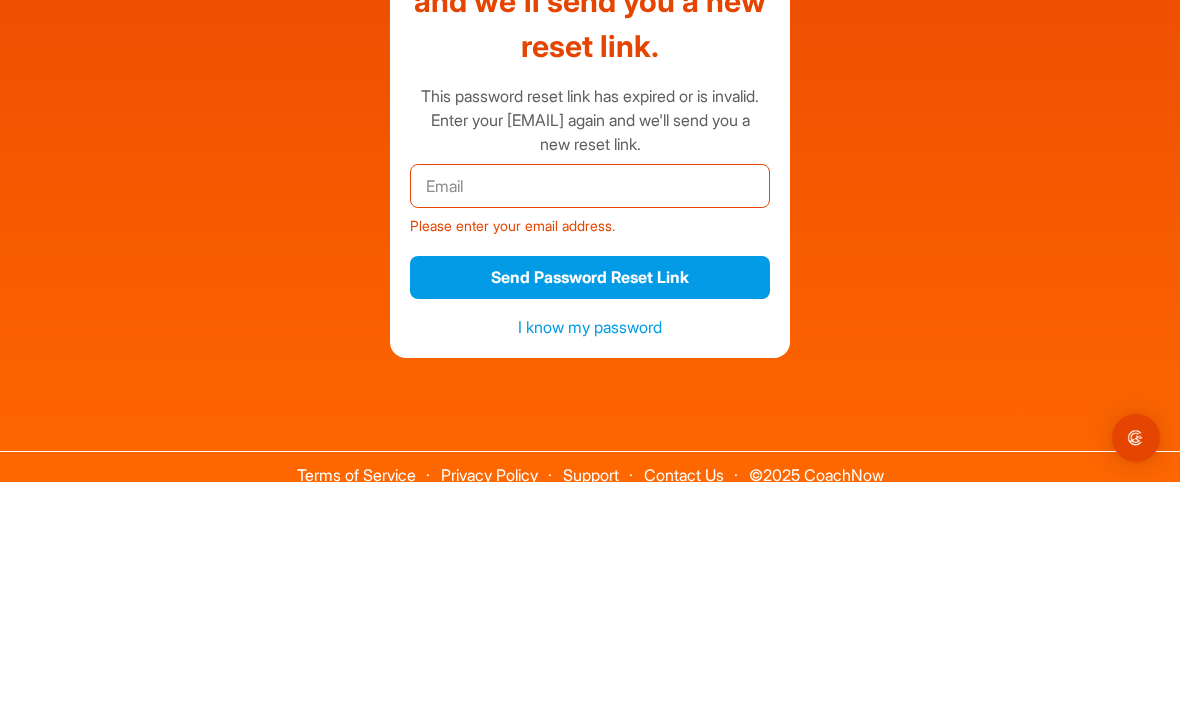 type on "[EMAIL]" 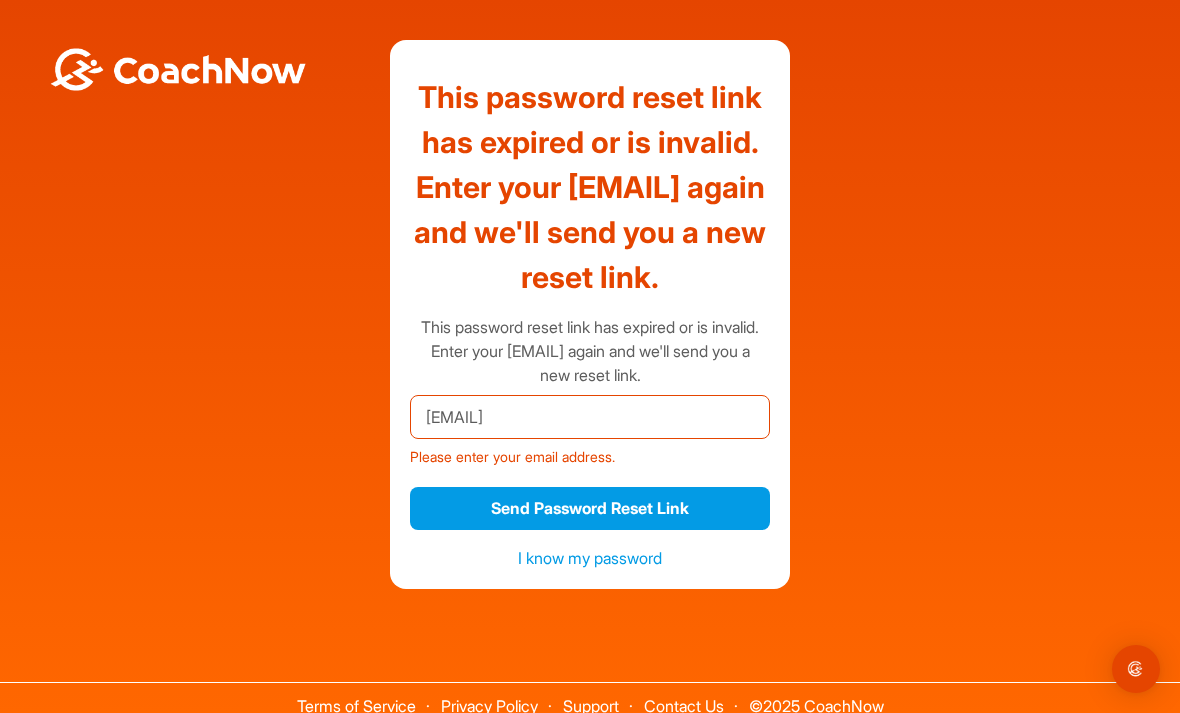 click on "Send Password Reset Link" at bounding box center (590, 508) 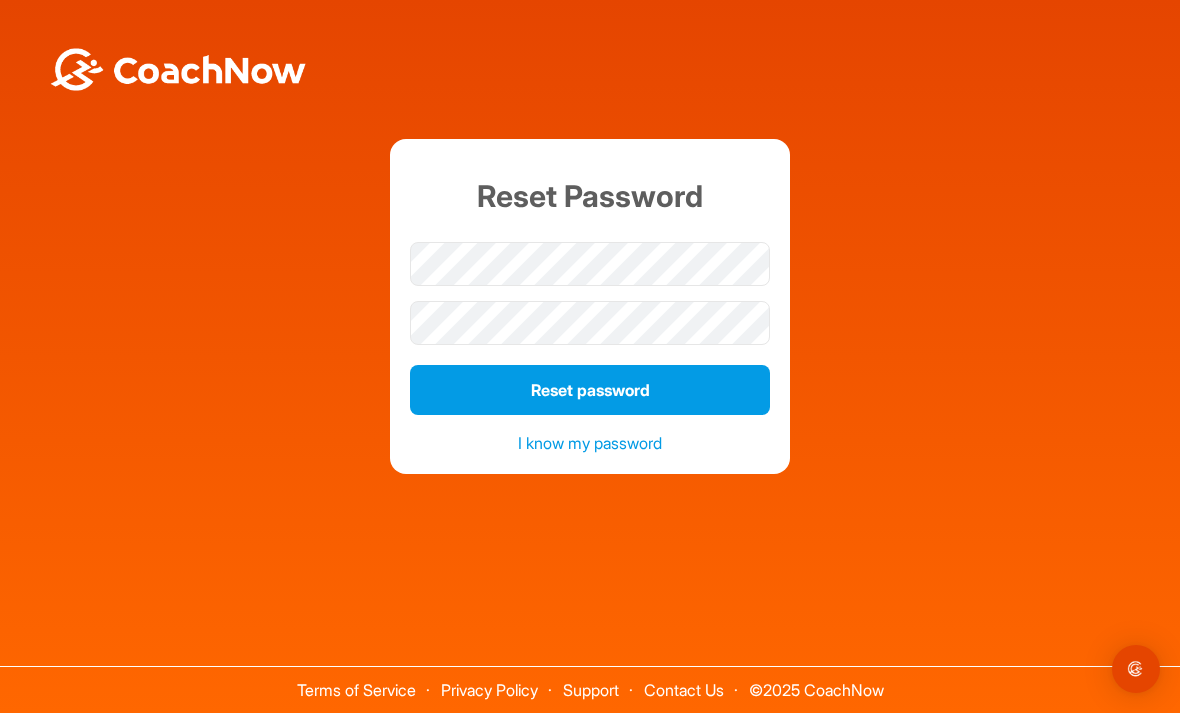 scroll, scrollTop: 0, scrollLeft: 0, axis: both 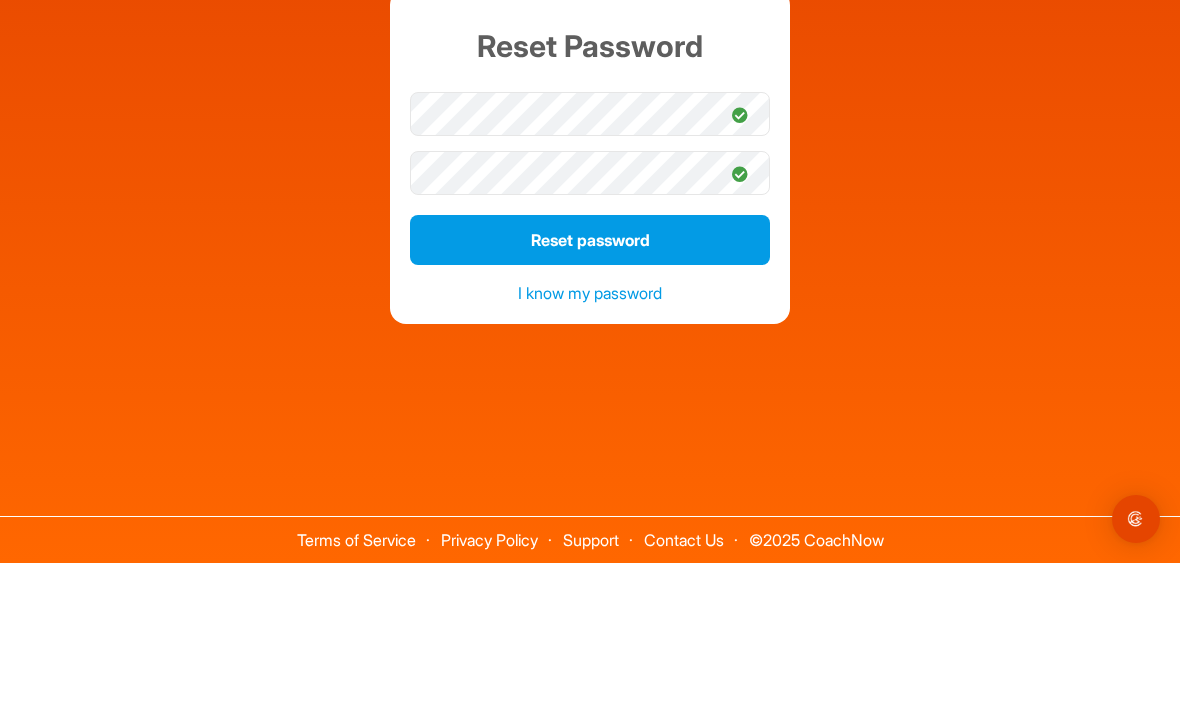 click on "Reset password" at bounding box center (590, 390) 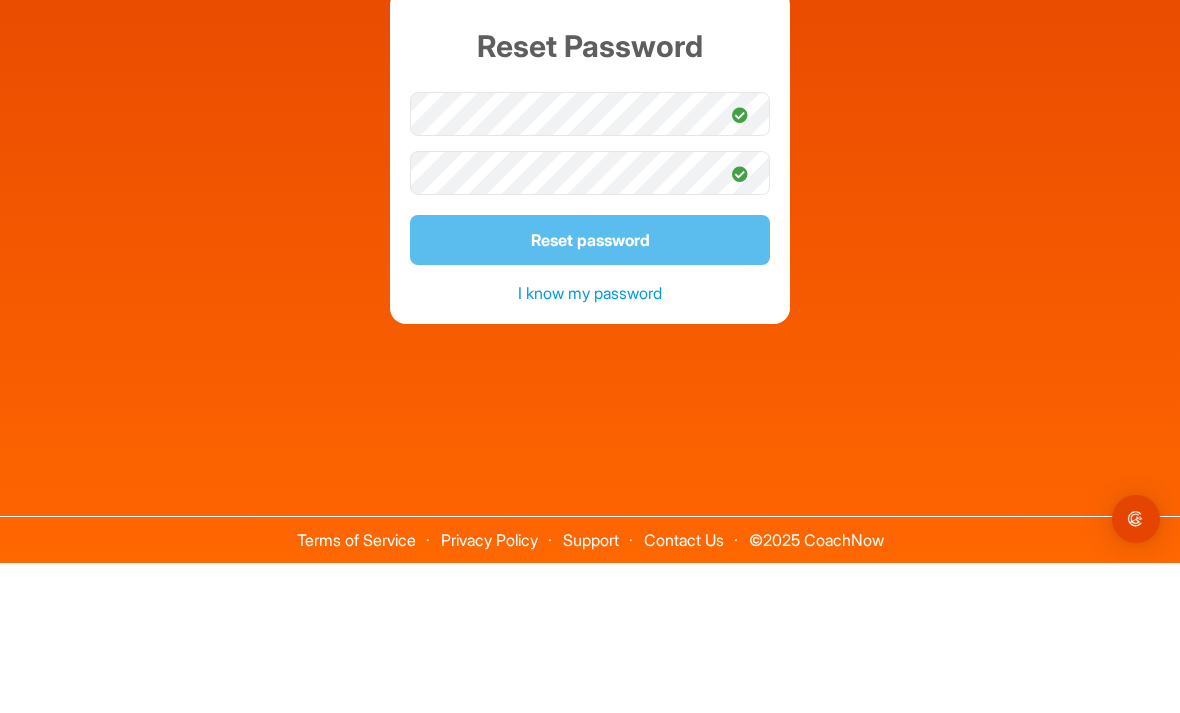 scroll, scrollTop: 64, scrollLeft: 0, axis: vertical 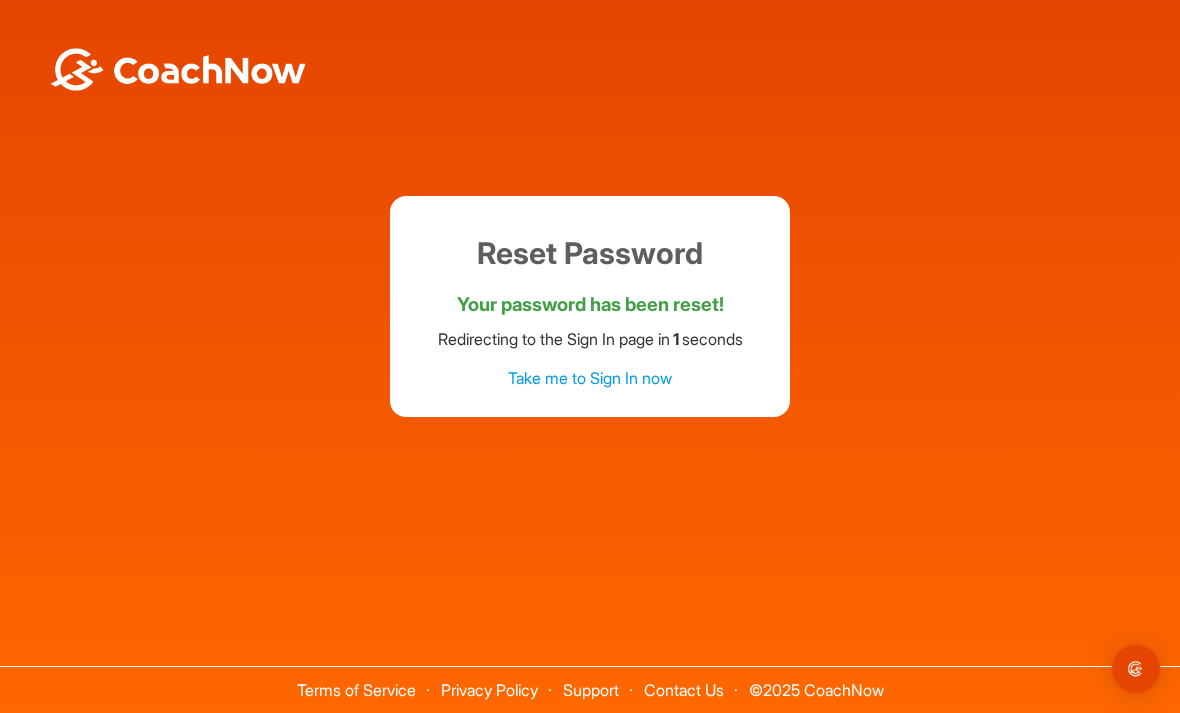 click on "Take me to Sign In now" at bounding box center (590, 378) 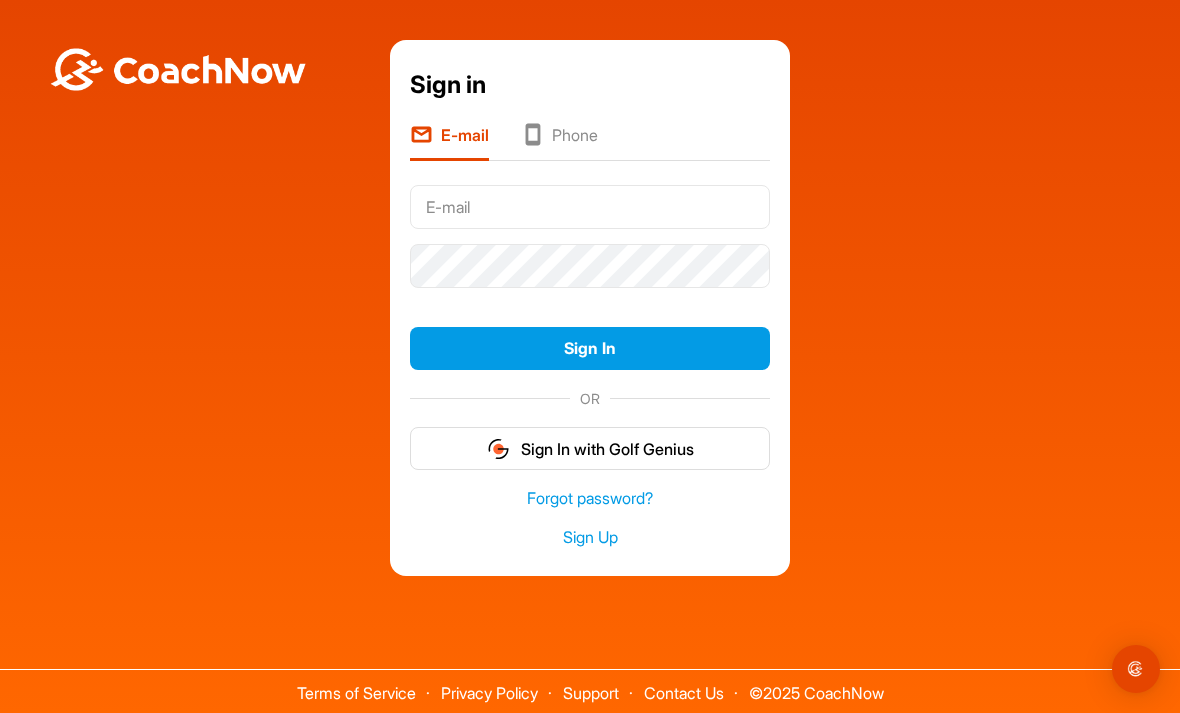 click at bounding box center (590, 207) 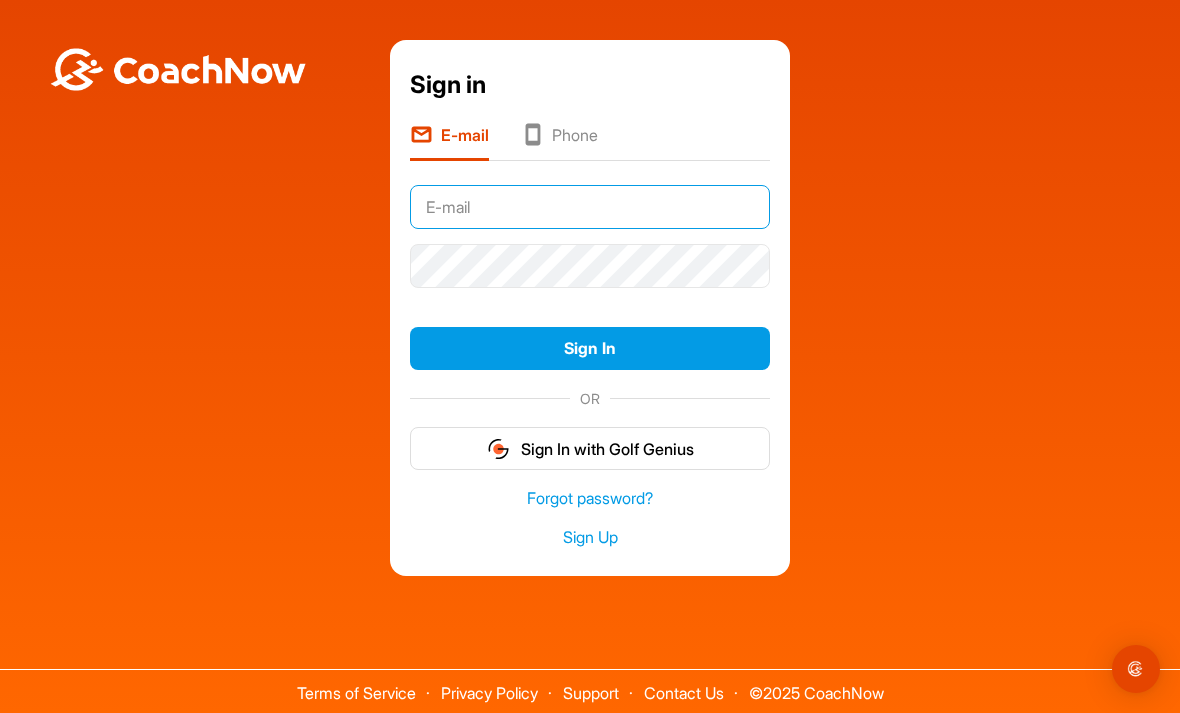 type on "Dlarson@legendllp.com" 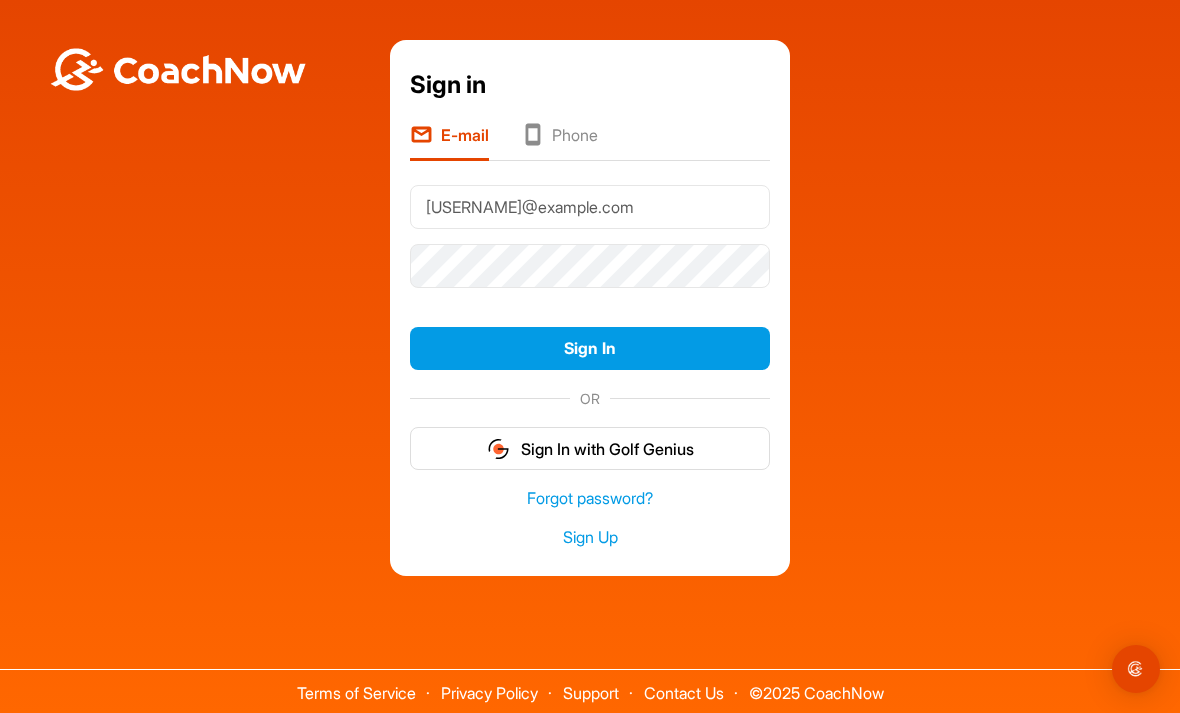 click on "Sign In" at bounding box center [590, 348] 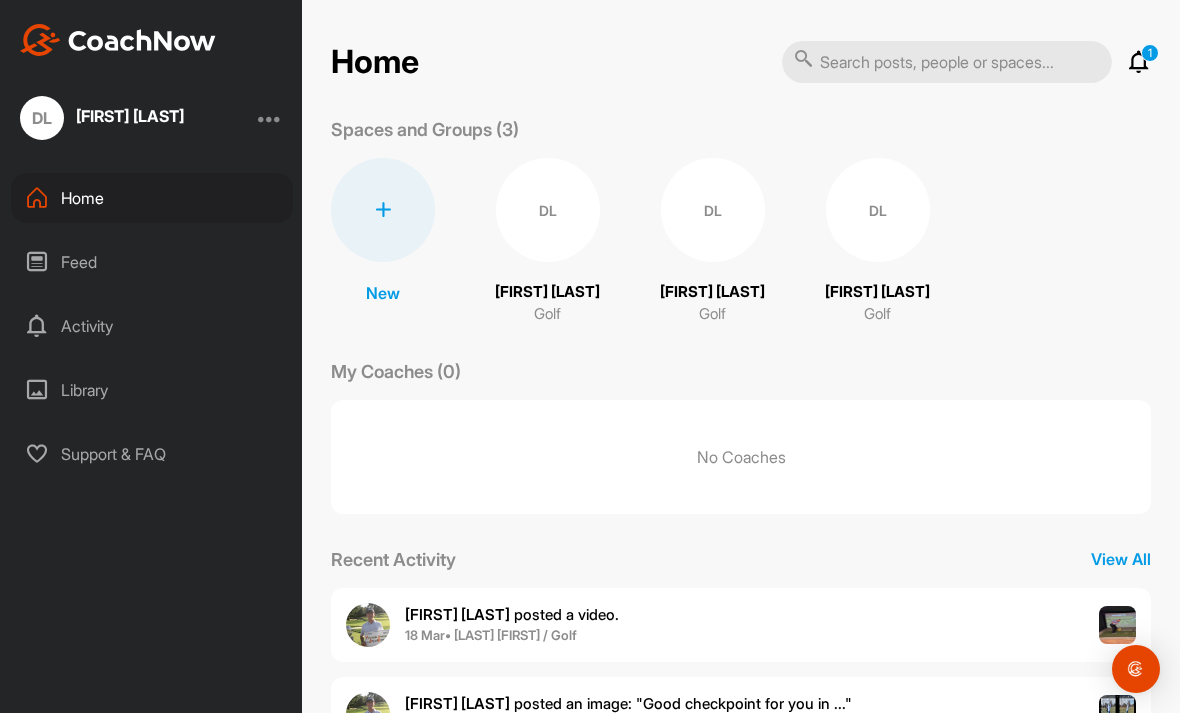 scroll, scrollTop: 0, scrollLeft: 0, axis: both 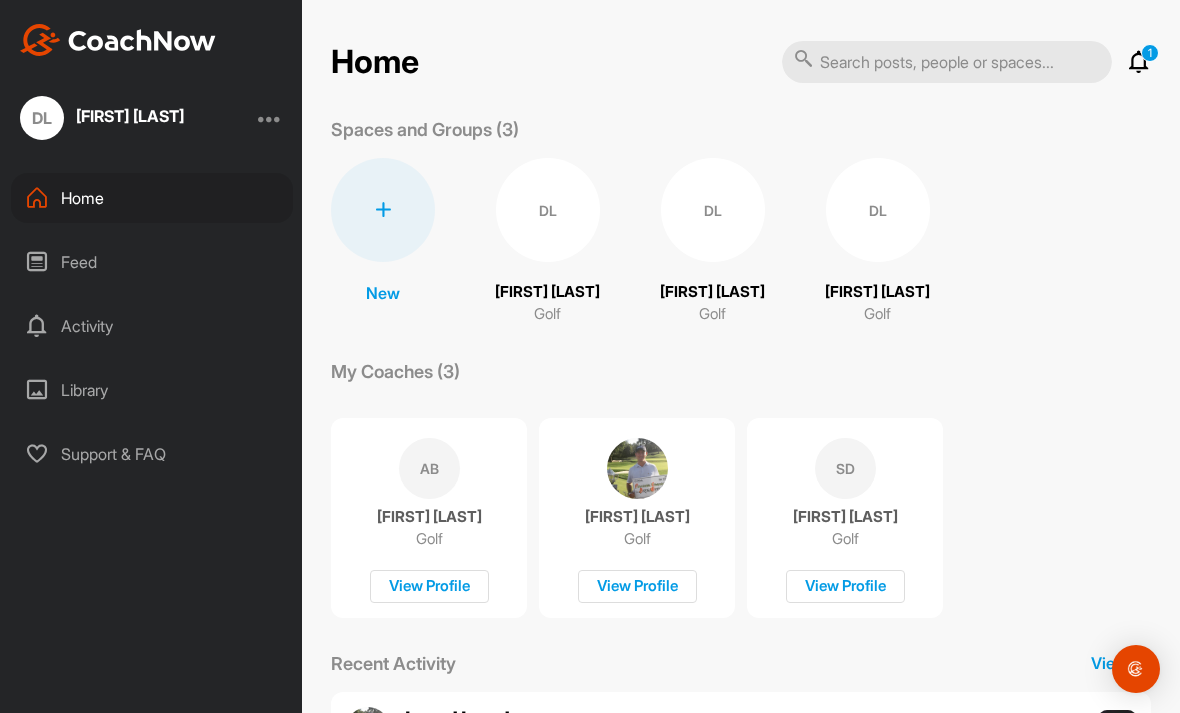 click on "DL David Larson" at bounding box center [102, 118] 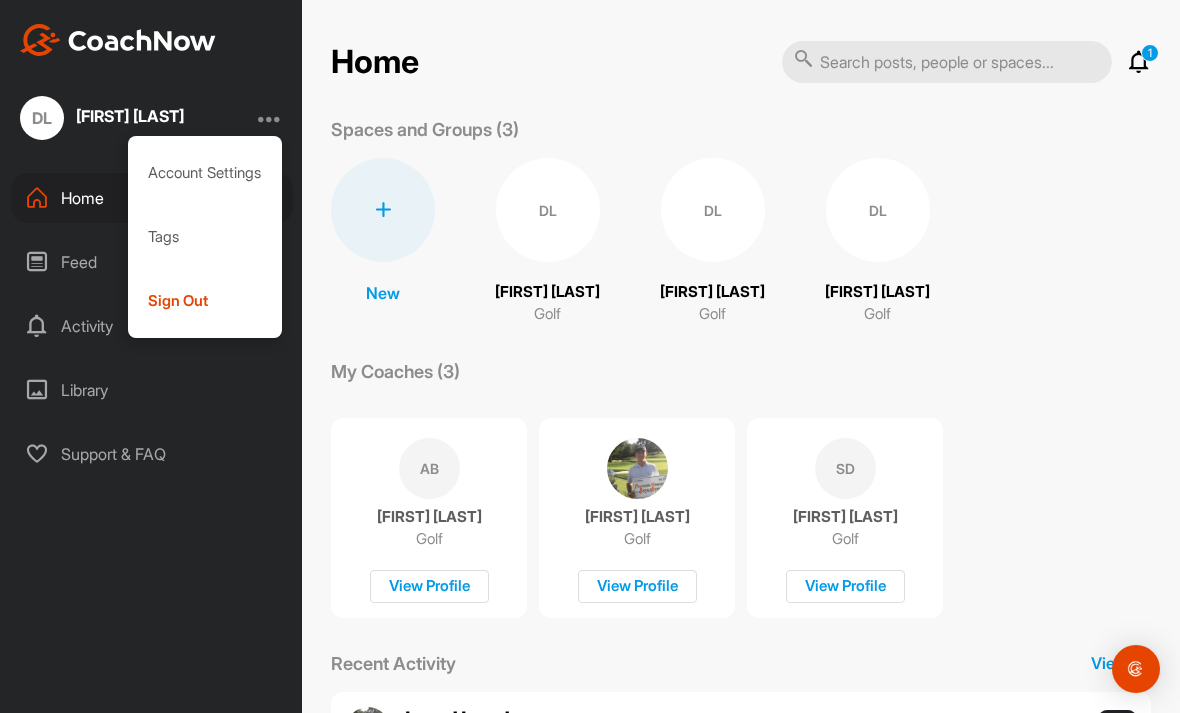click on "New New Space New Group DL David Larson Golf DL David Larson Golf DL David Larson Golf" at bounding box center (741, 242) 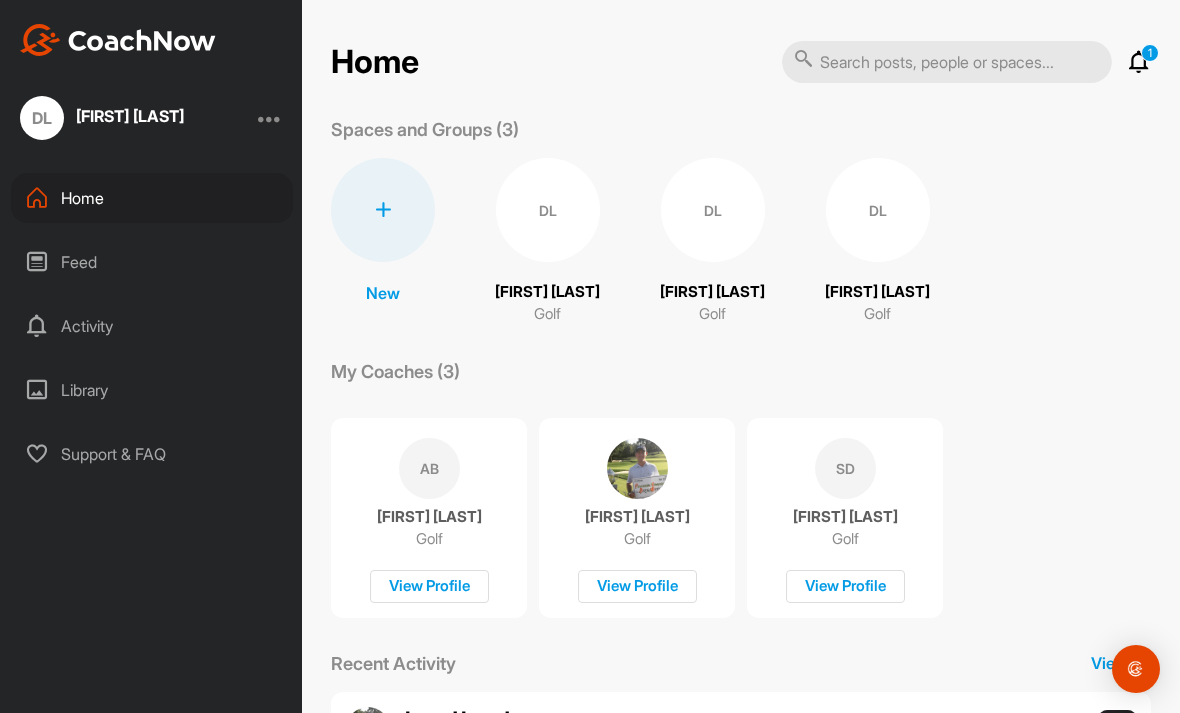 click at bounding box center (1139, 62) 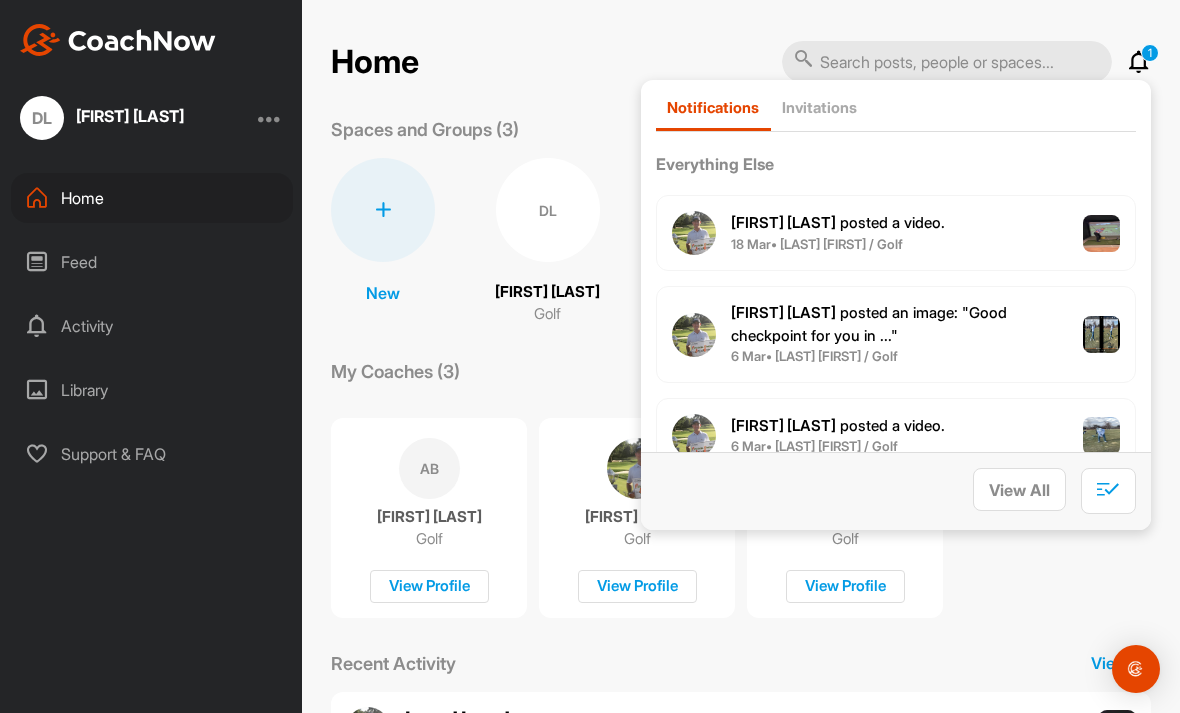 scroll, scrollTop: 0, scrollLeft: 0, axis: both 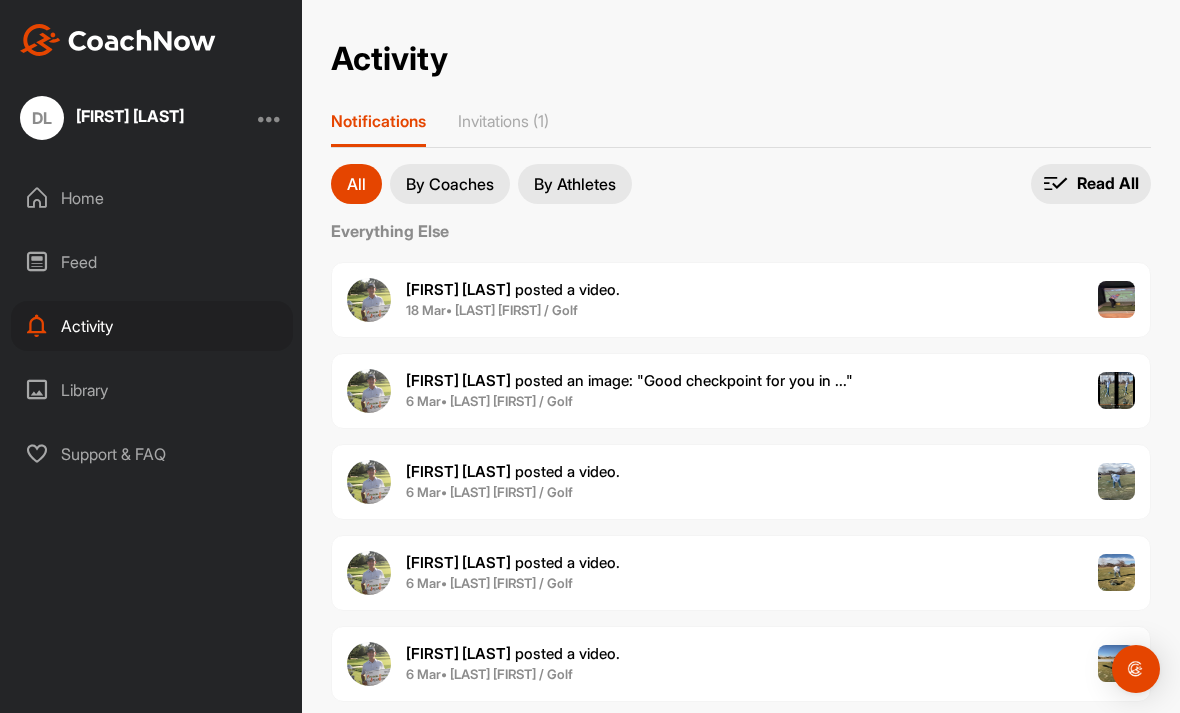 click on "Invitations (1)" at bounding box center (503, 129) 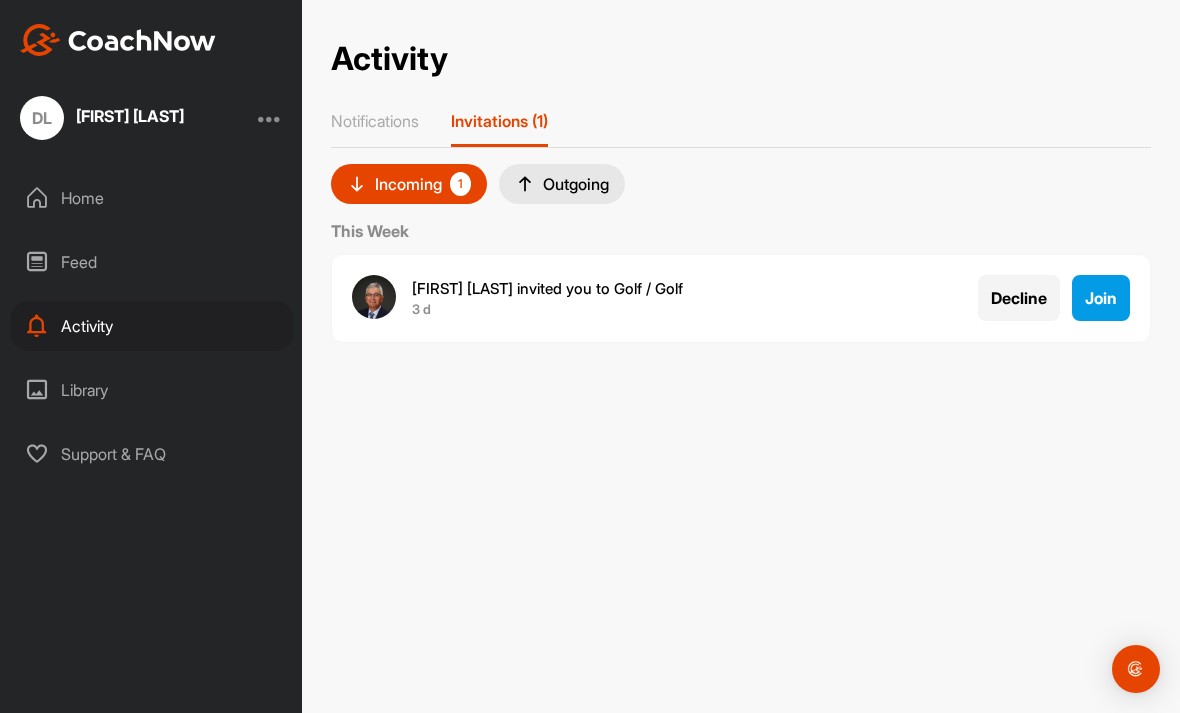 click on "Join" at bounding box center (1101, 298) 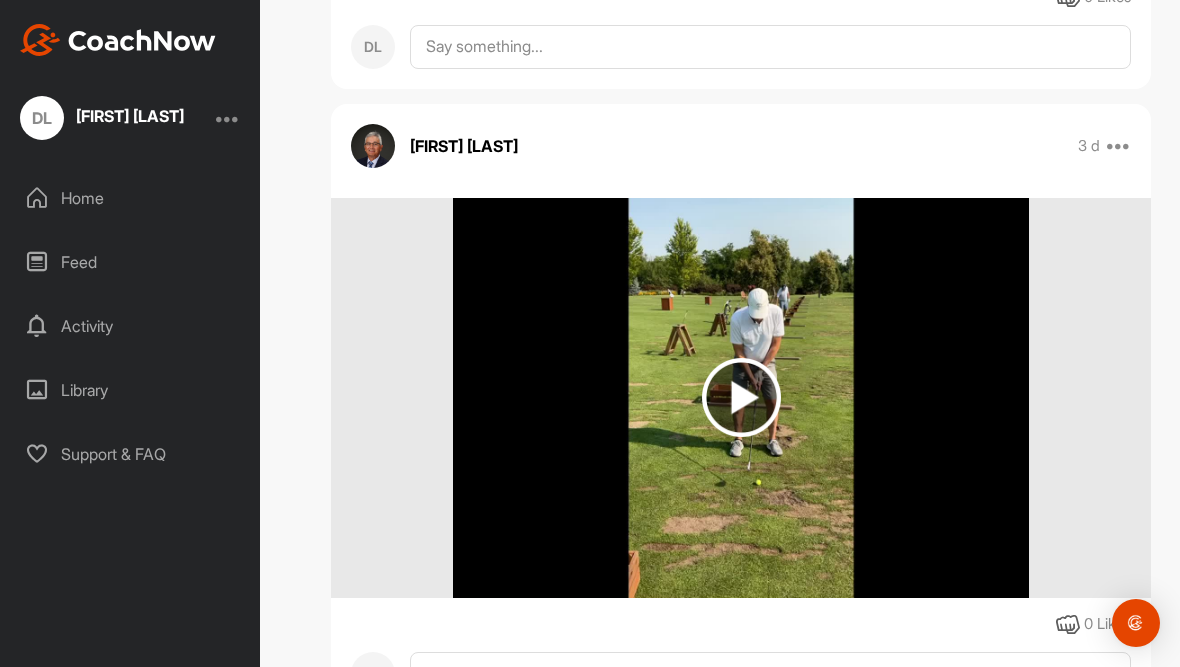 scroll, scrollTop: 1511, scrollLeft: 0, axis: vertical 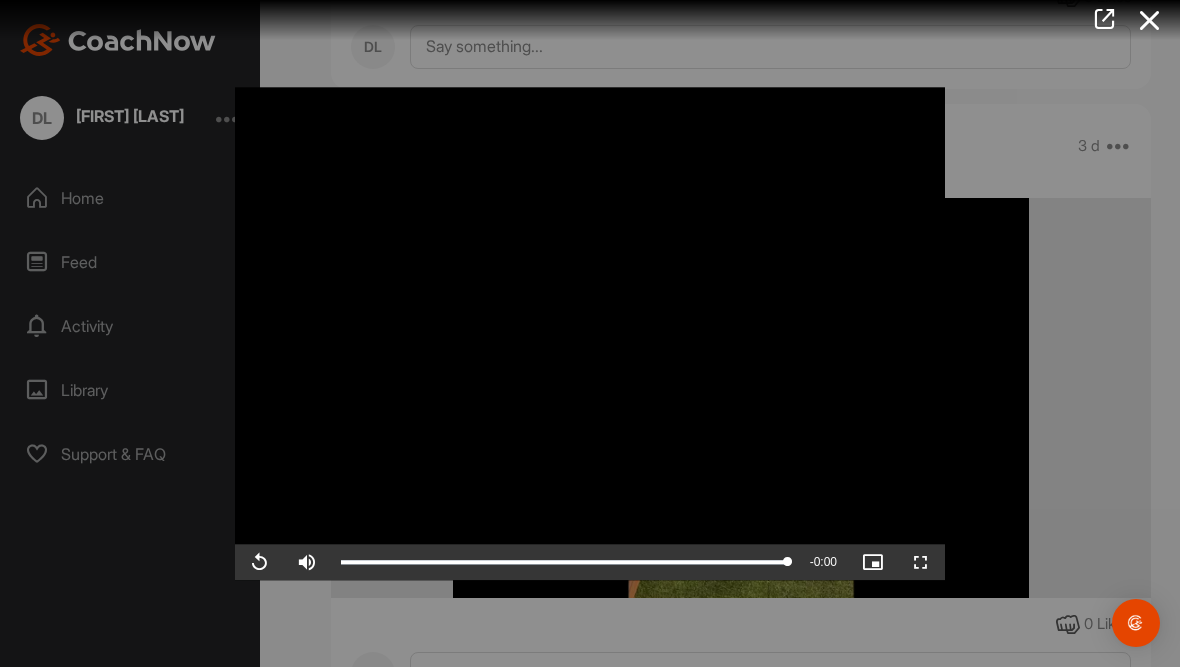 click at bounding box center [1150, 20] 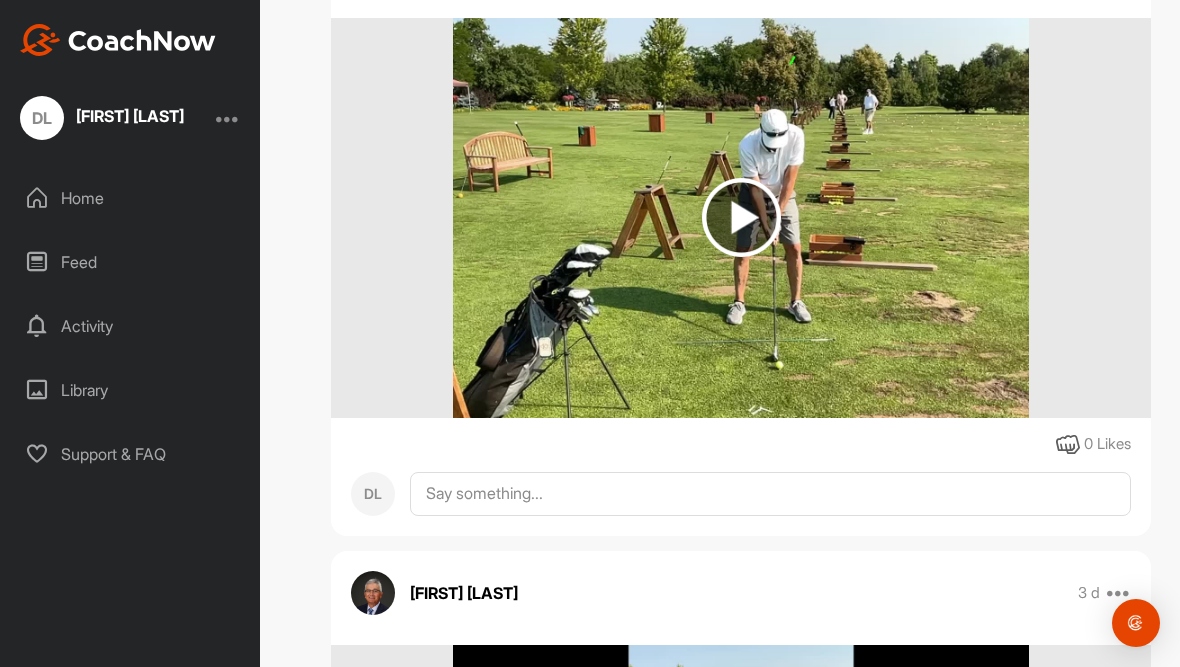 scroll, scrollTop: 1061, scrollLeft: 0, axis: vertical 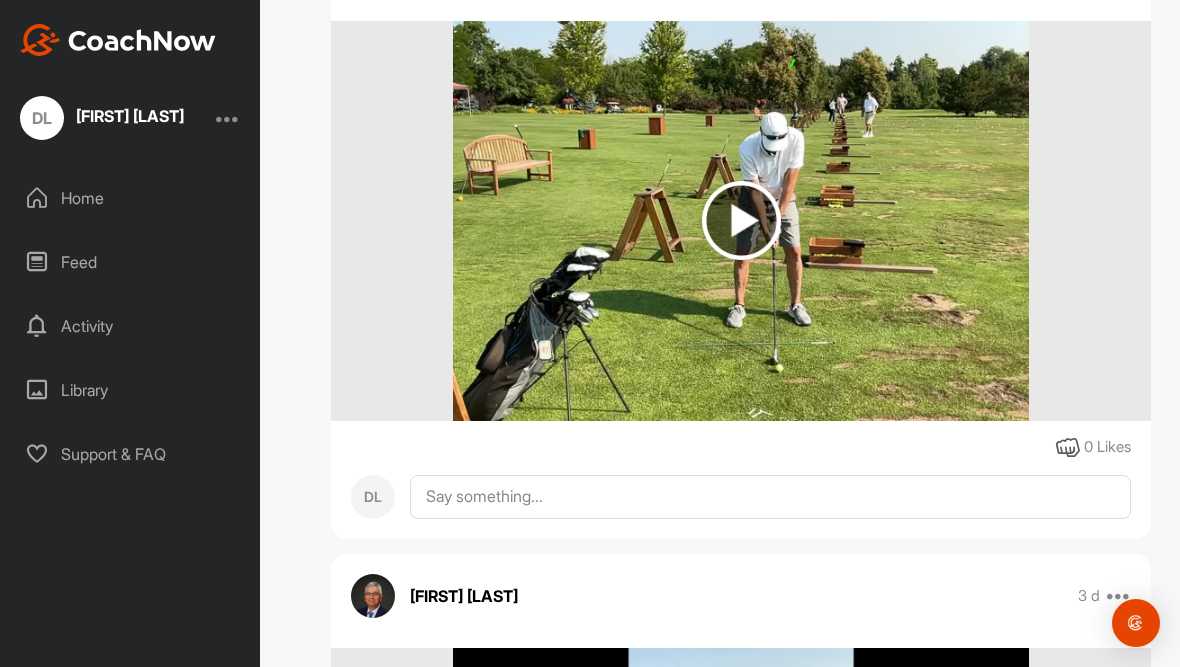 click at bounding box center (741, 220) 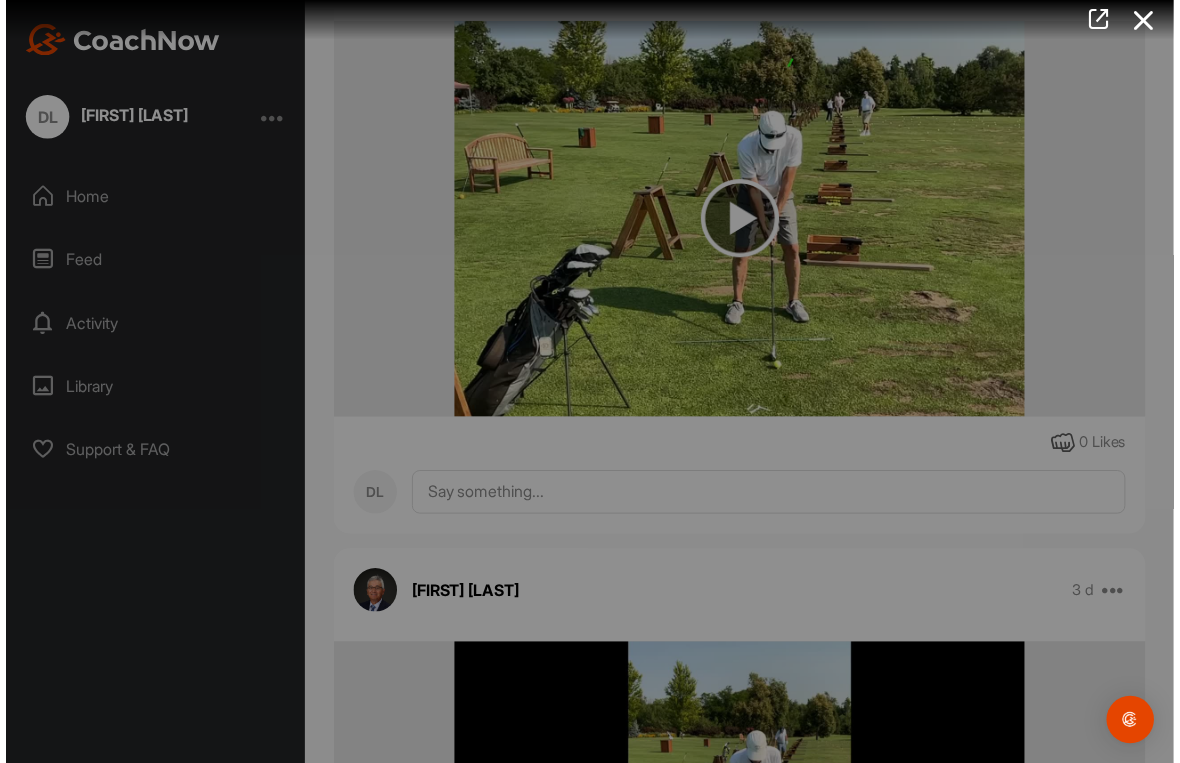 scroll, scrollTop: 0, scrollLeft: 0, axis: both 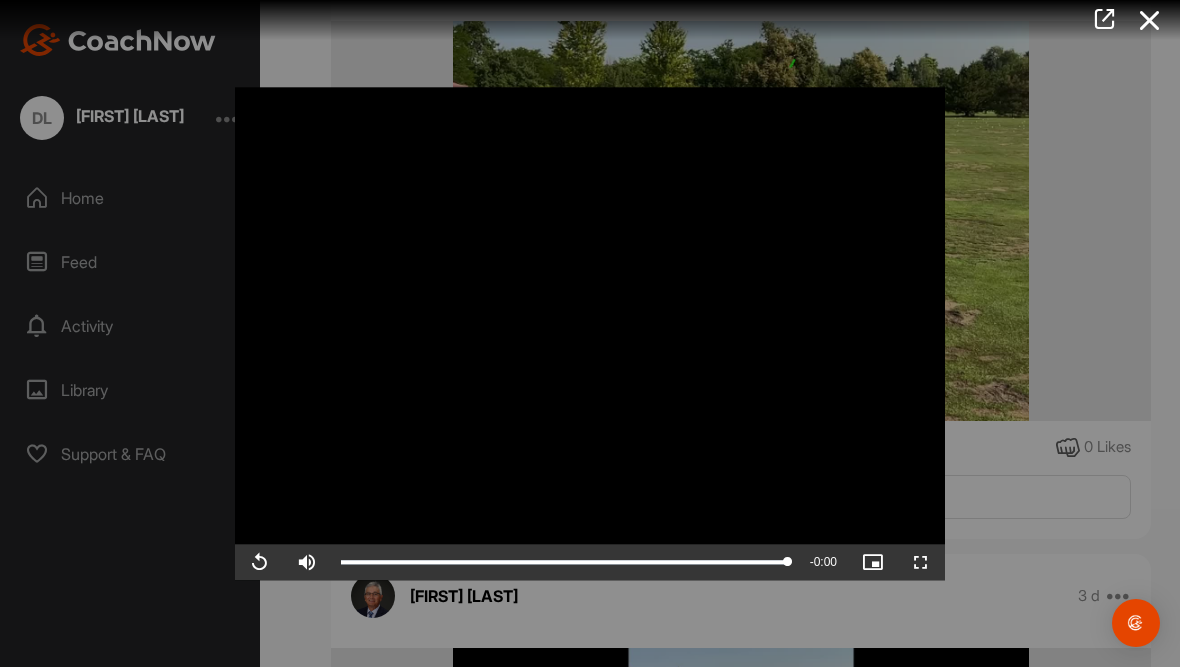 click at bounding box center (1150, 20) 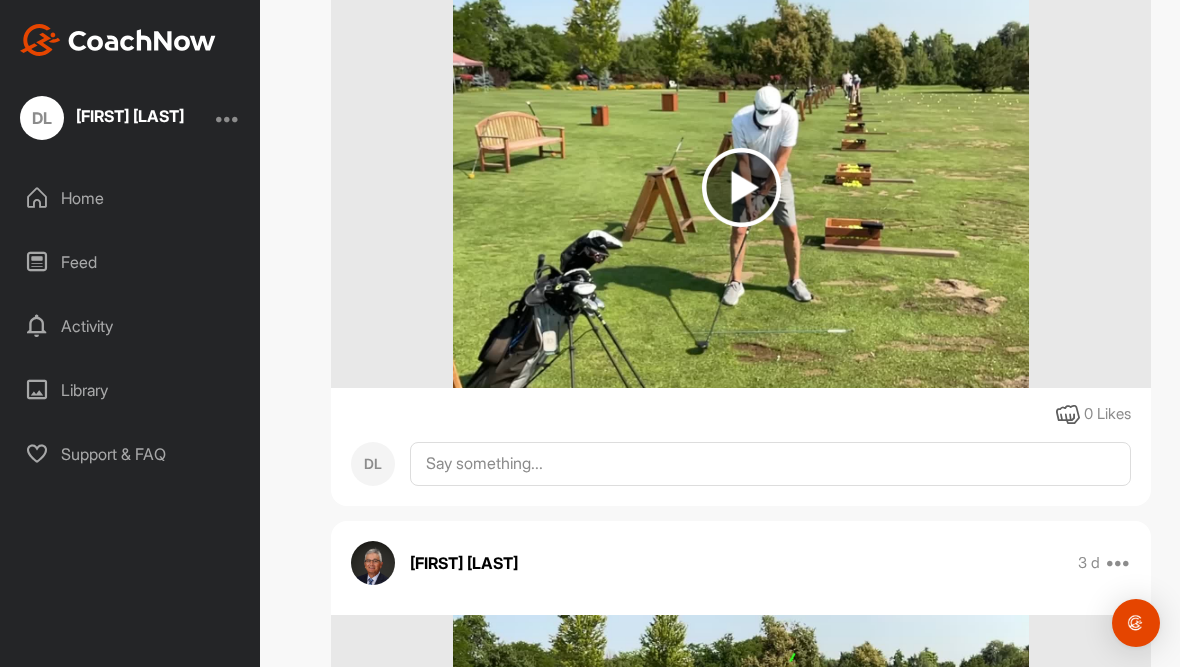 scroll, scrollTop: 466, scrollLeft: 0, axis: vertical 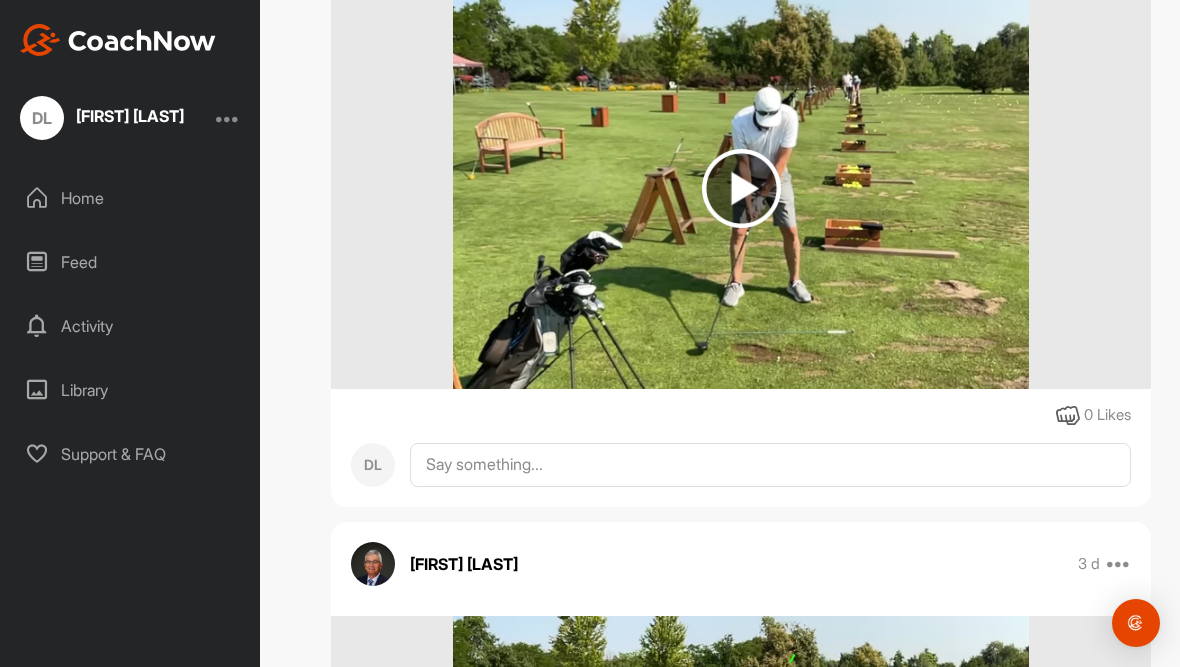 click at bounding box center (741, 188) 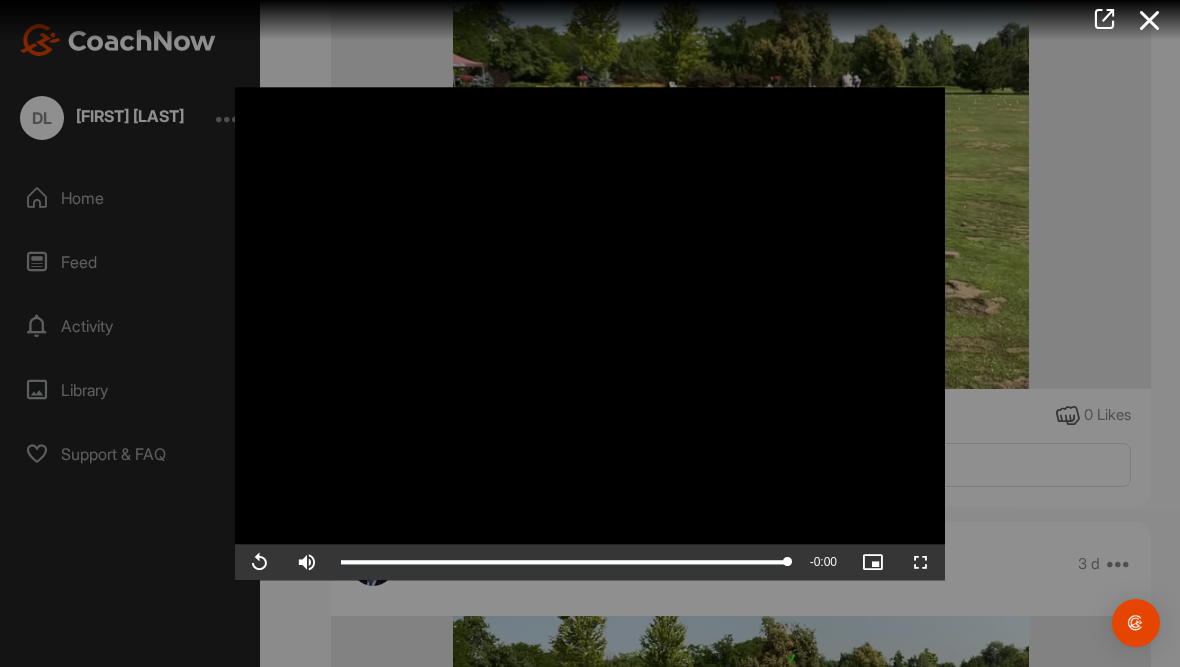 click at bounding box center (1150, 20) 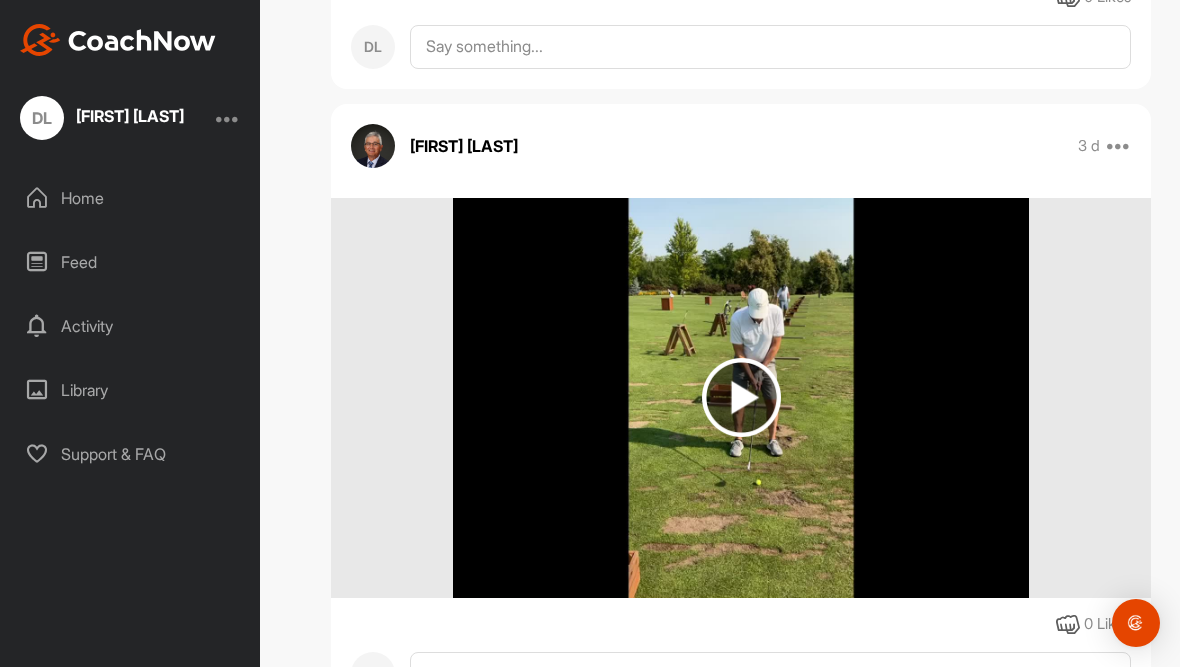 scroll, scrollTop: 1511, scrollLeft: 0, axis: vertical 